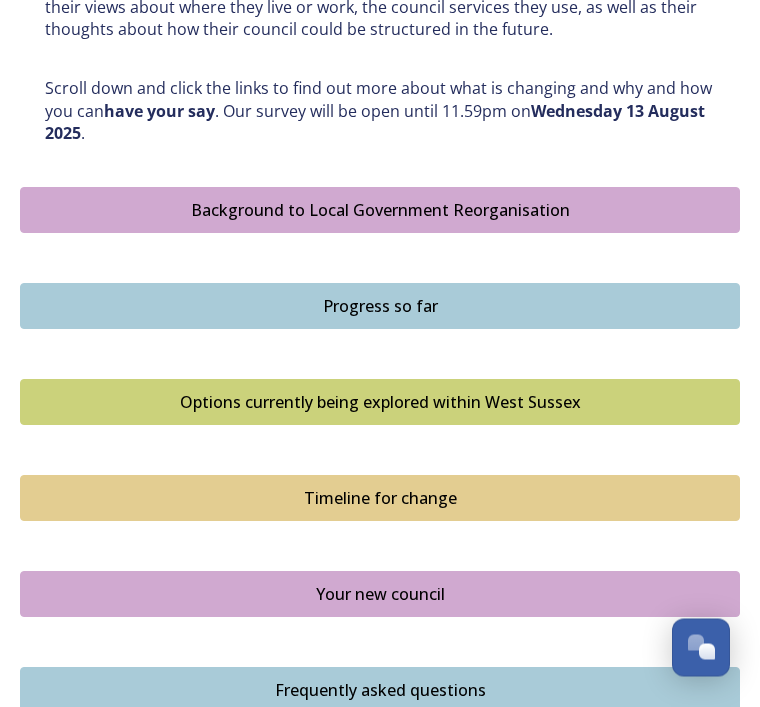scroll, scrollTop: 1141, scrollLeft: 0, axis: vertical 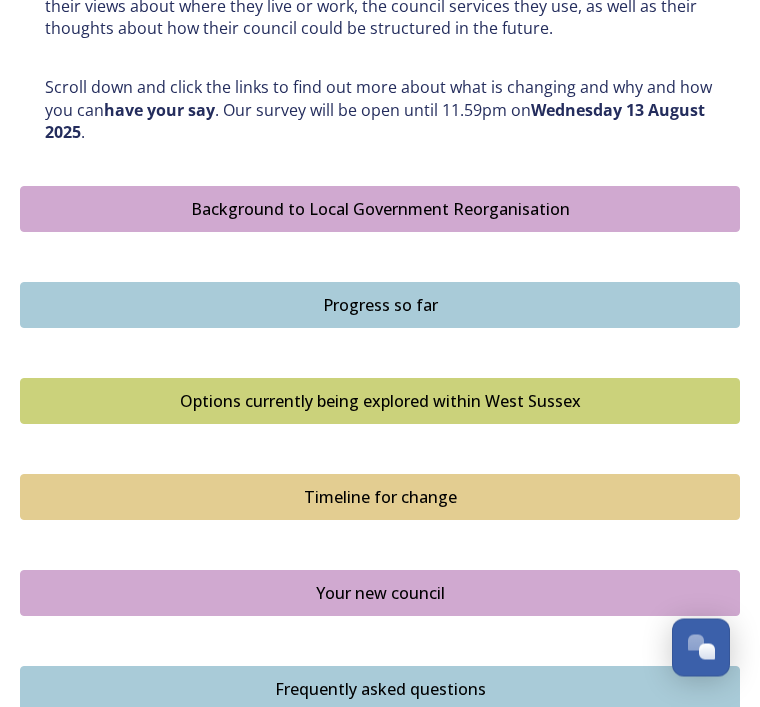 click on "Options currently being explored within West Sussex" at bounding box center [380, 402] 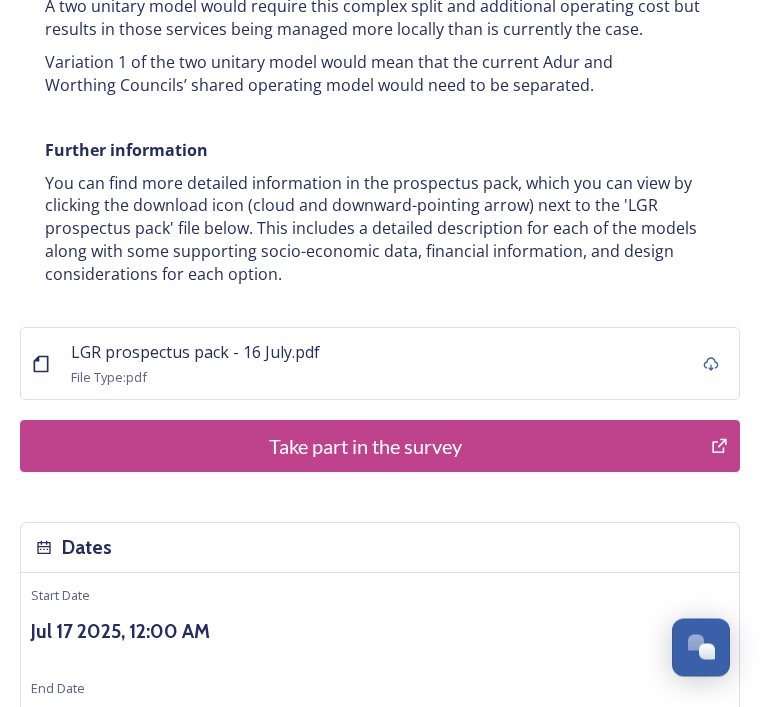 scroll, scrollTop: 4284, scrollLeft: 0, axis: vertical 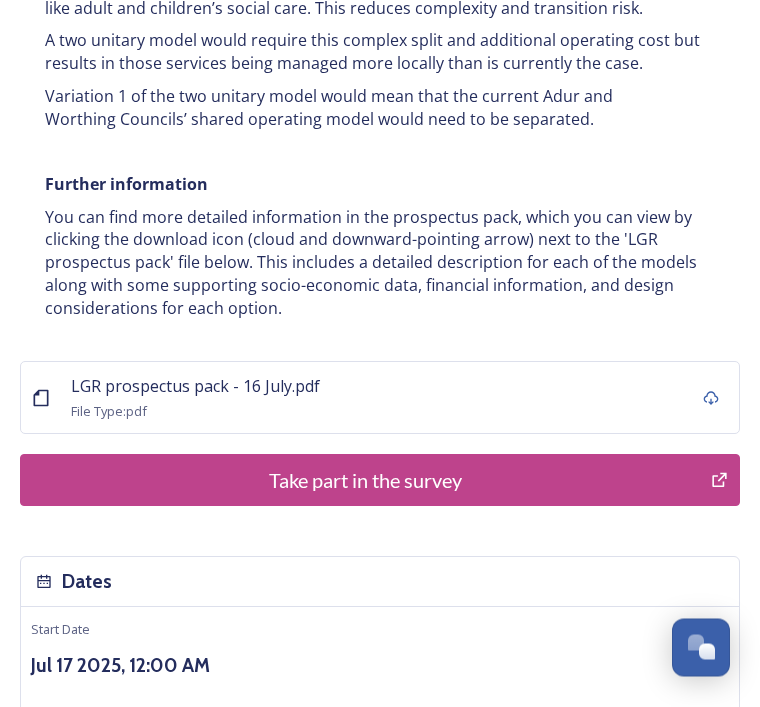 click on "Take part in the survey" at bounding box center [365, 481] 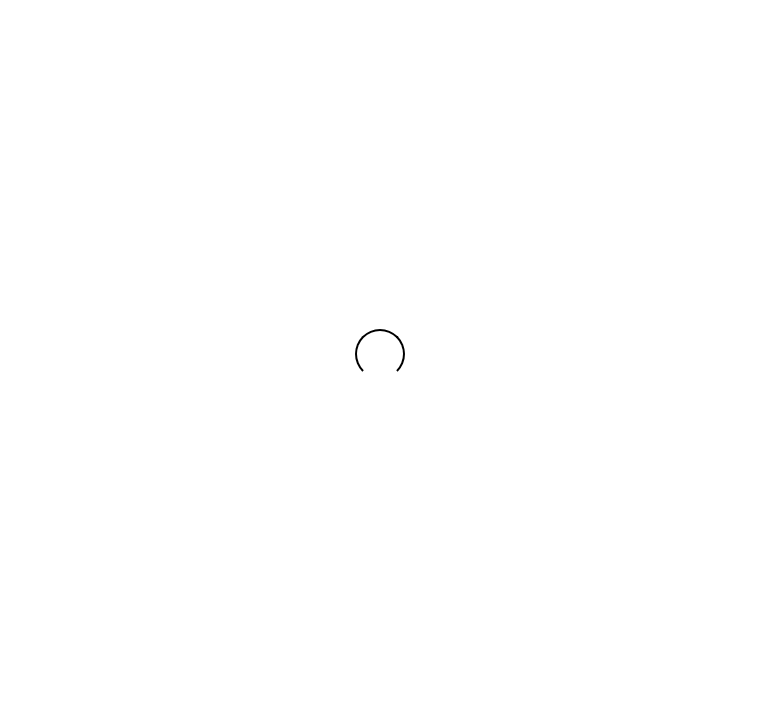scroll, scrollTop: 0, scrollLeft: 0, axis: both 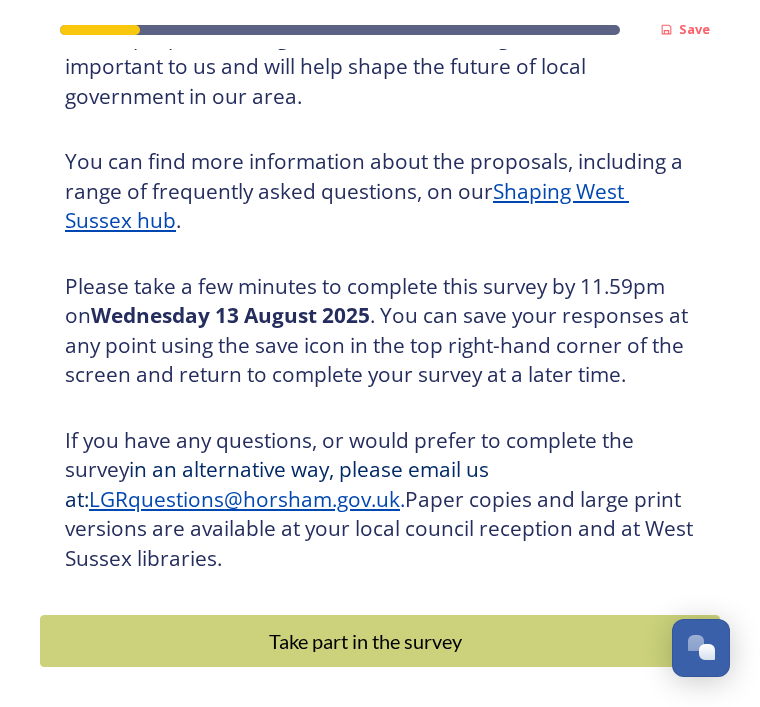 click on "Take part in the survey" at bounding box center [365, 641] 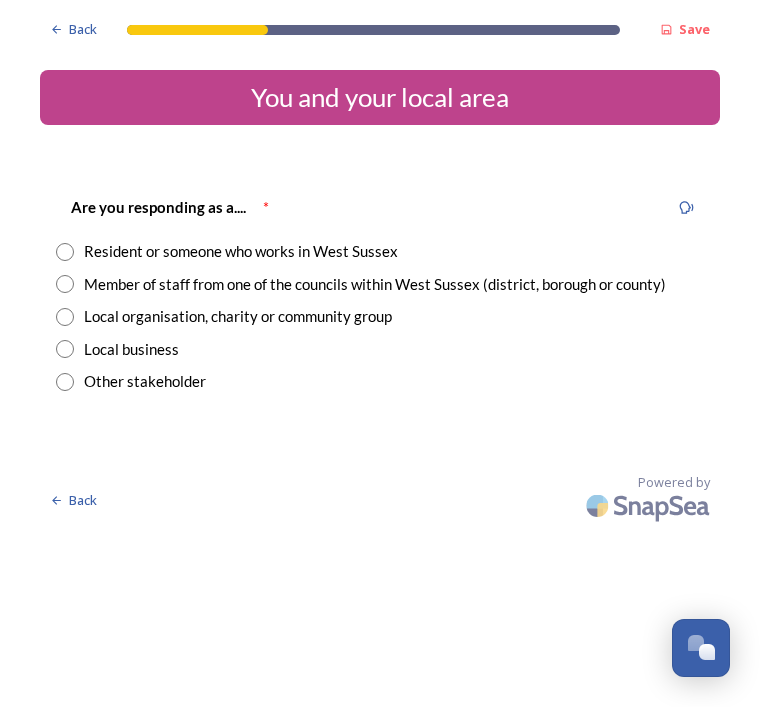 click at bounding box center (65, 252) 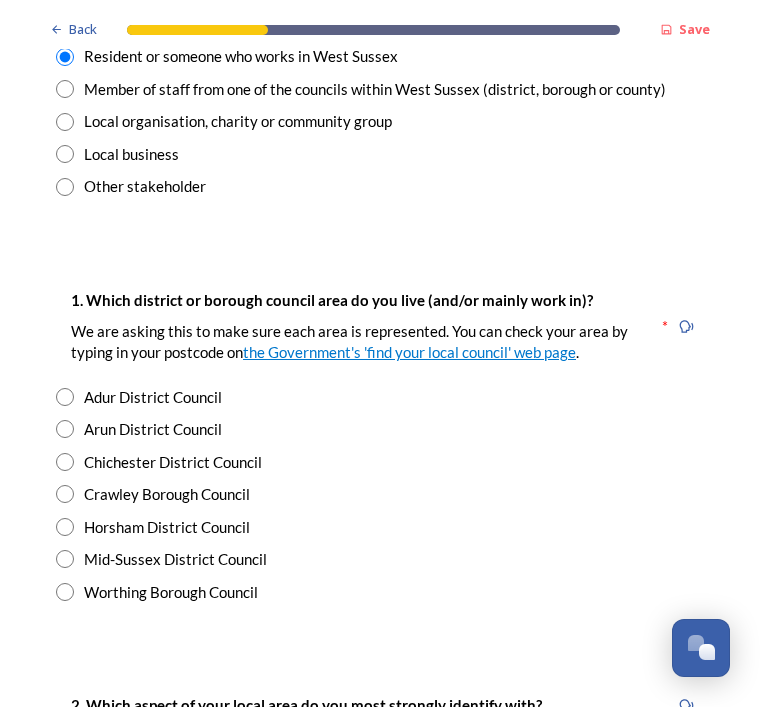 scroll, scrollTop: 194, scrollLeft: 0, axis: vertical 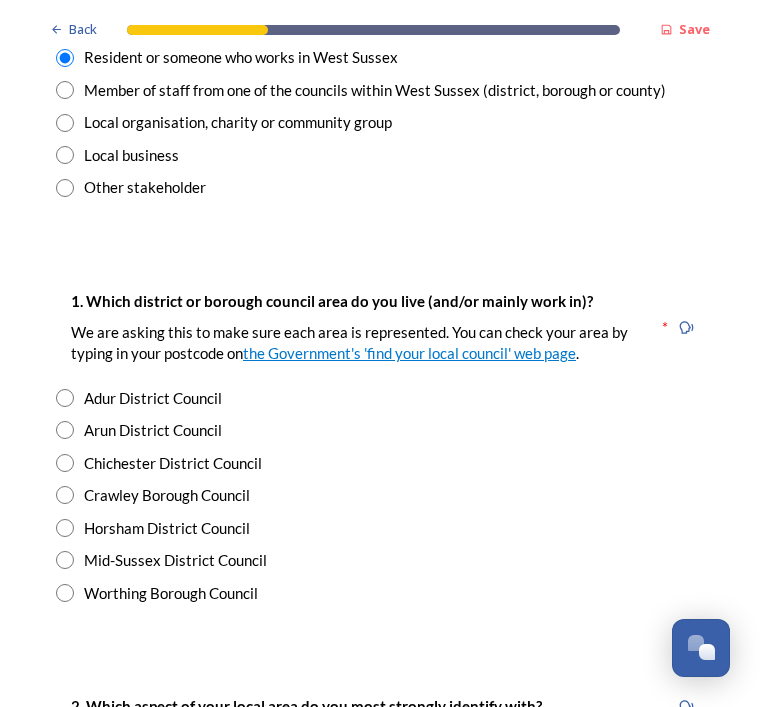 click at bounding box center [65, 560] 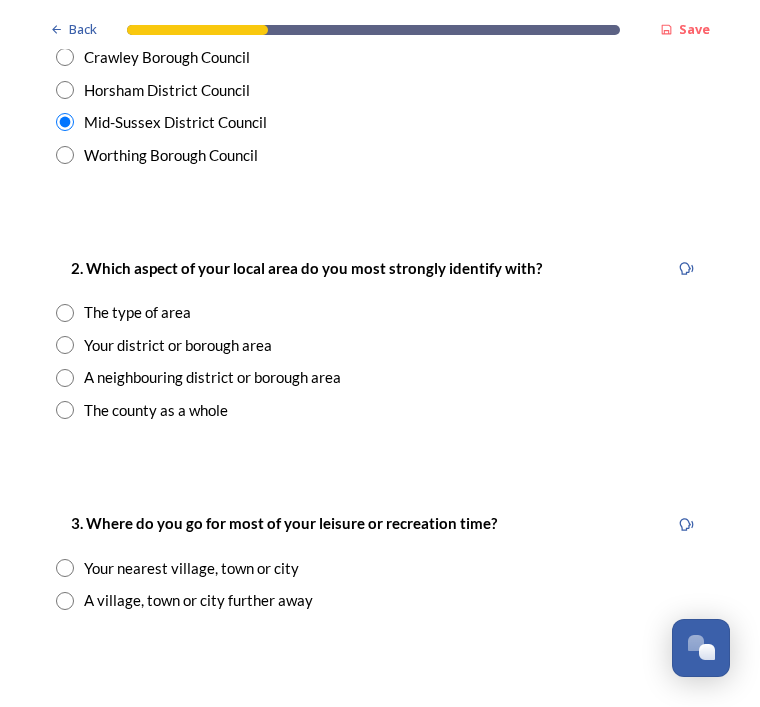 scroll, scrollTop: 632, scrollLeft: 0, axis: vertical 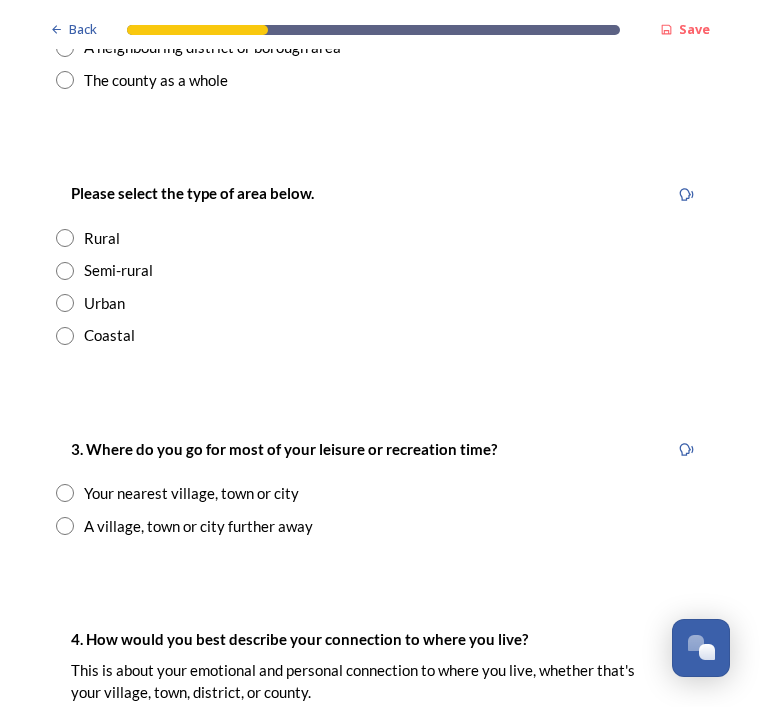 click at bounding box center (65, 238) 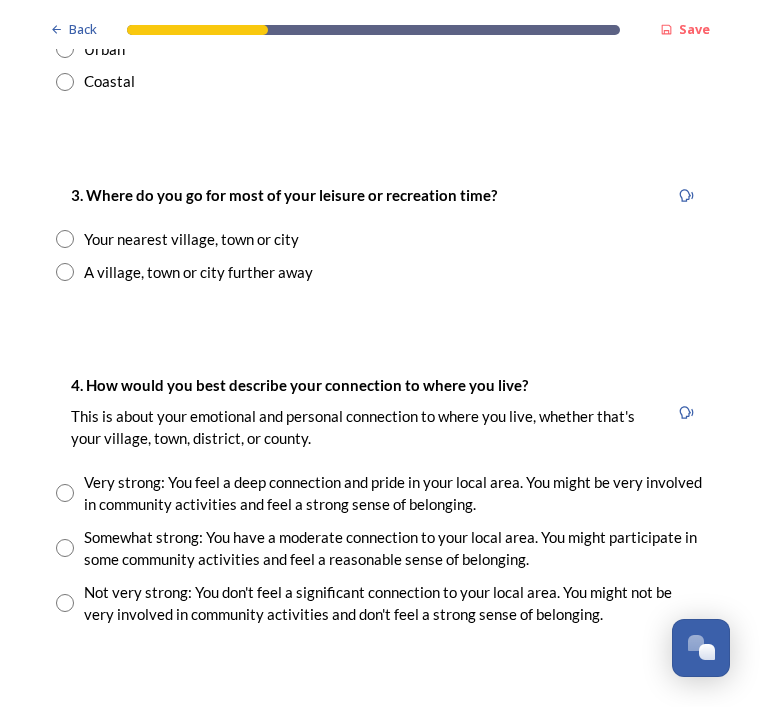 scroll, scrollTop: 1216, scrollLeft: 0, axis: vertical 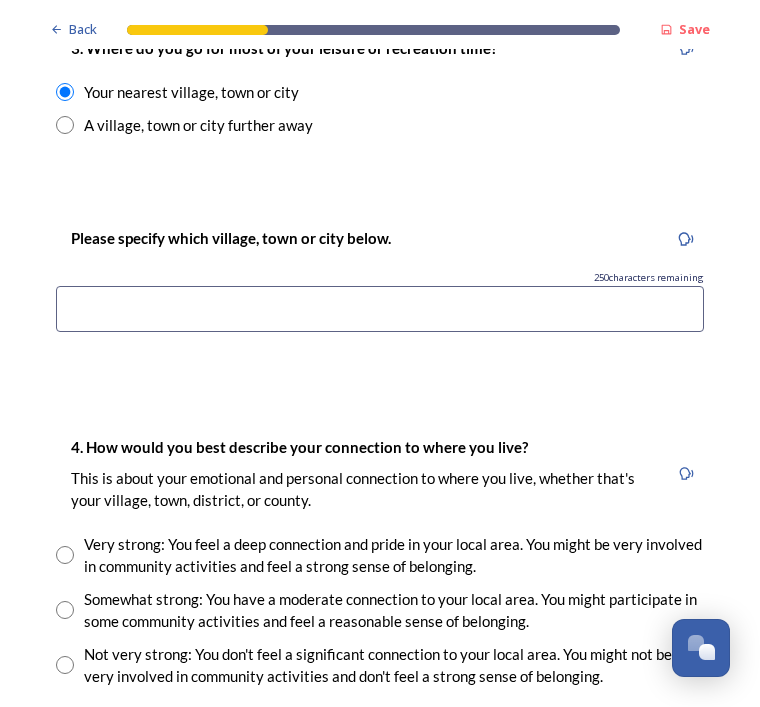click at bounding box center (380, 309) 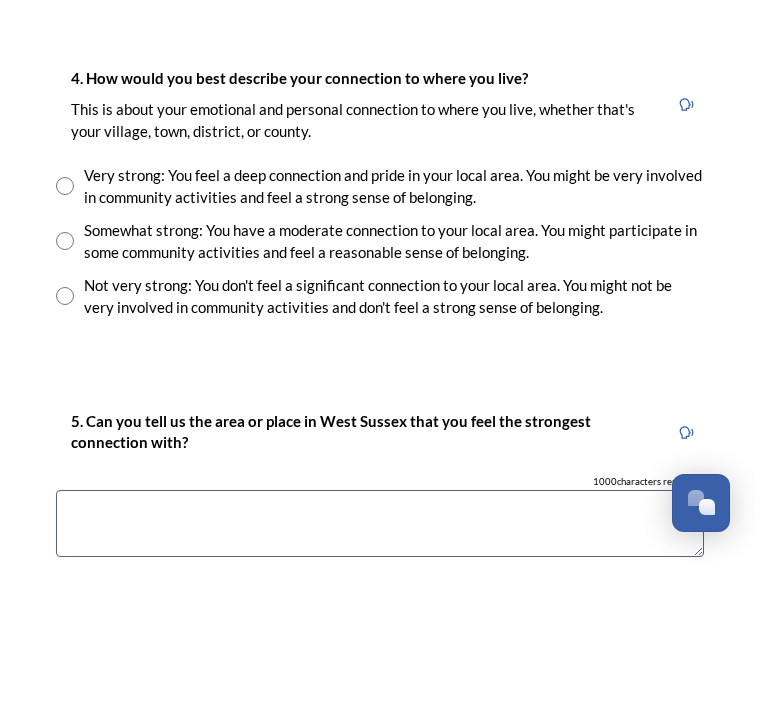 scroll, scrollTop: 1587, scrollLeft: 0, axis: vertical 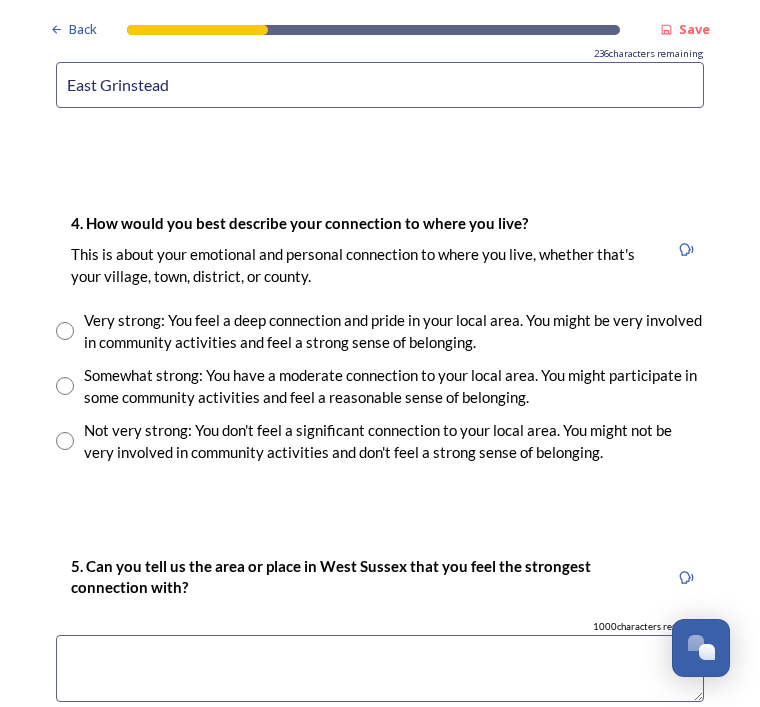 type on "East Grinstead" 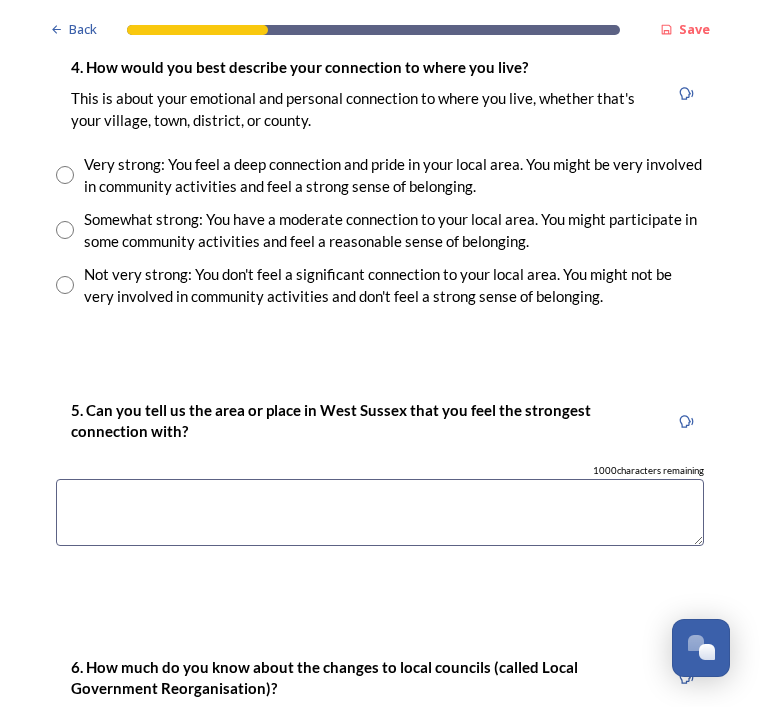 scroll, scrollTop: 1742, scrollLeft: 0, axis: vertical 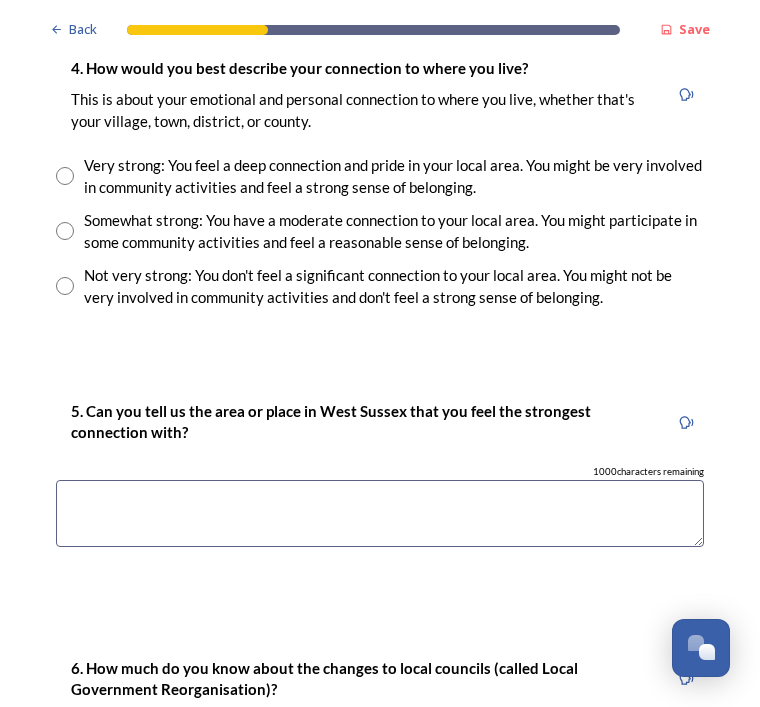 click at bounding box center [65, 176] 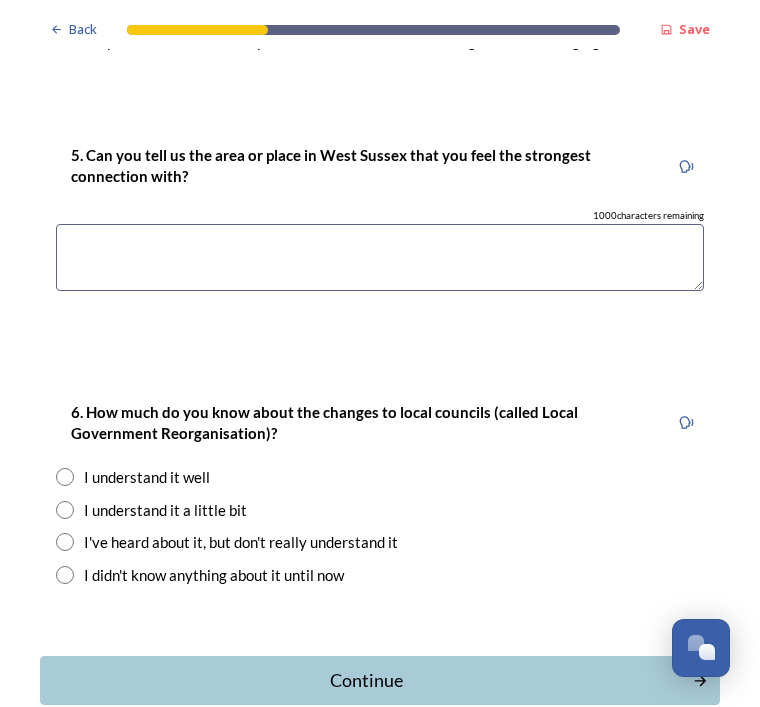 scroll, scrollTop: 1998, scrollLeft: 0, axis: vertical 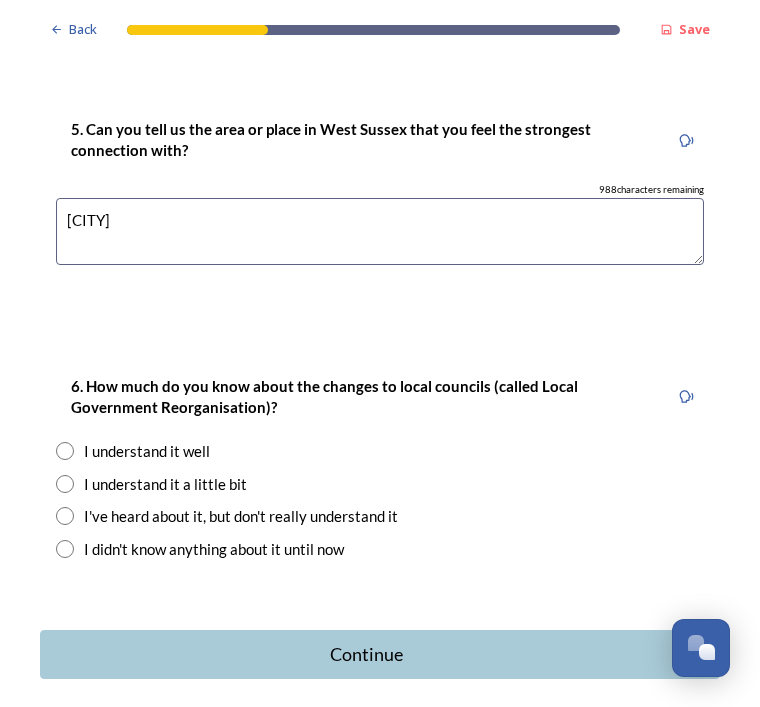 type on "[CITY]" 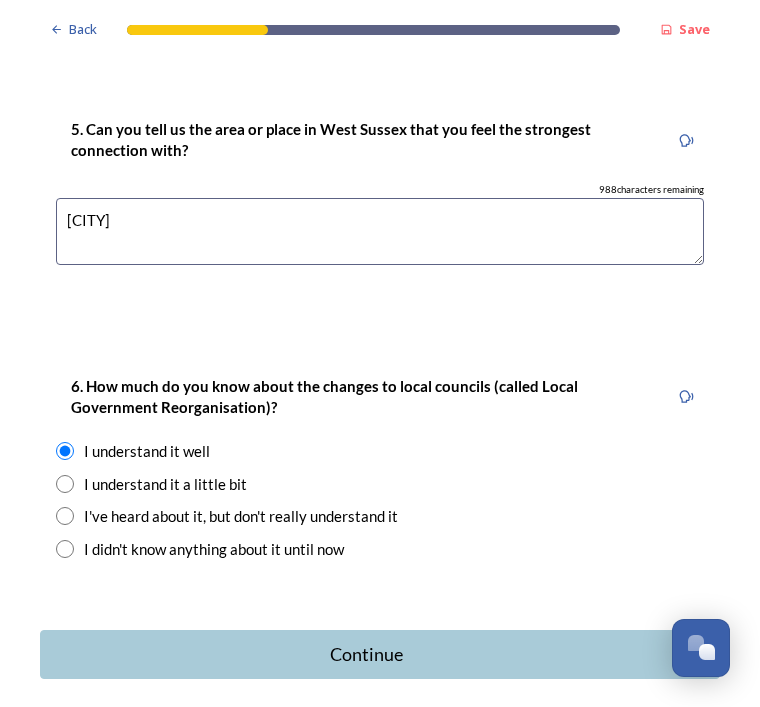 click on "Continue" at bounding box center [380, 654] 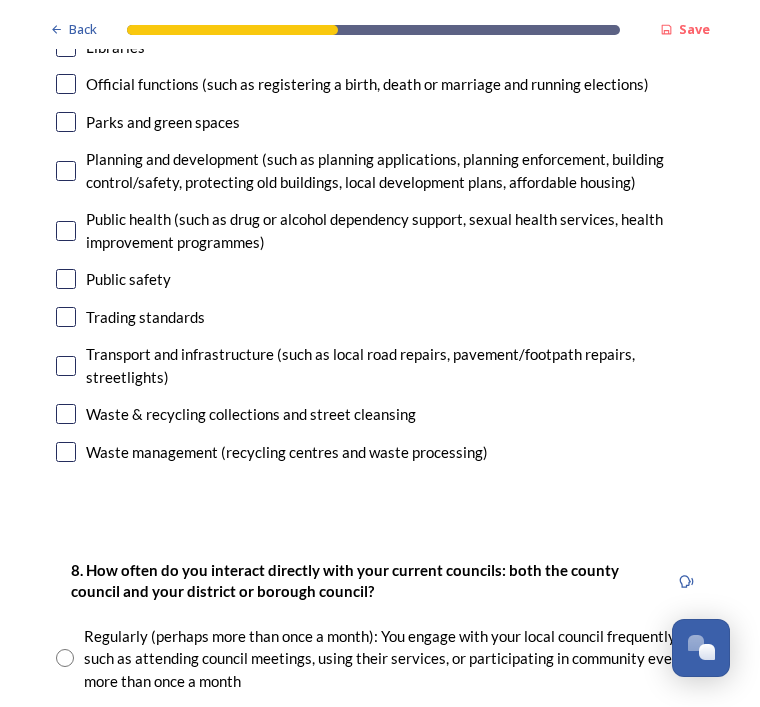 scroll, scrollTop: 696, scrollLeft: 0, axis: vertical 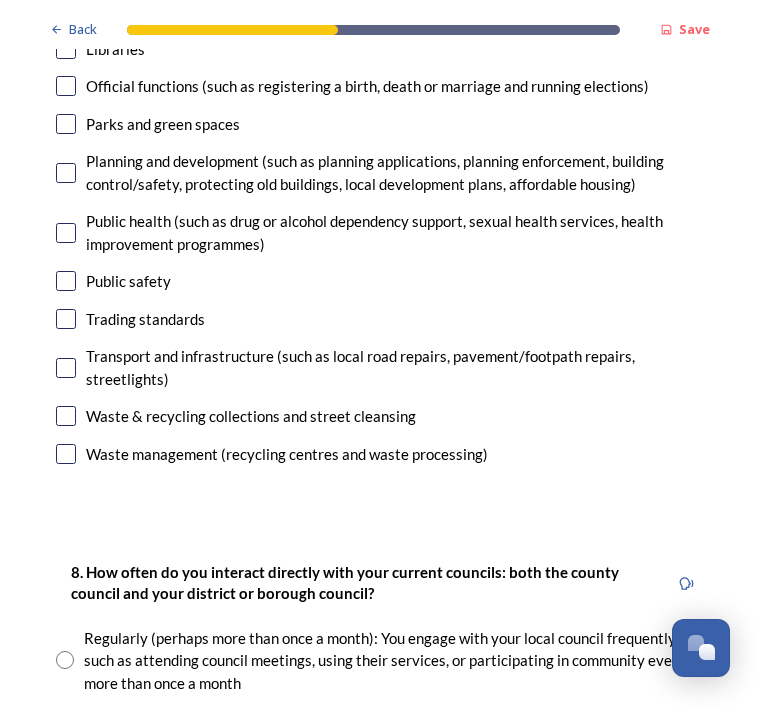 click at bounding box center [66, 173] 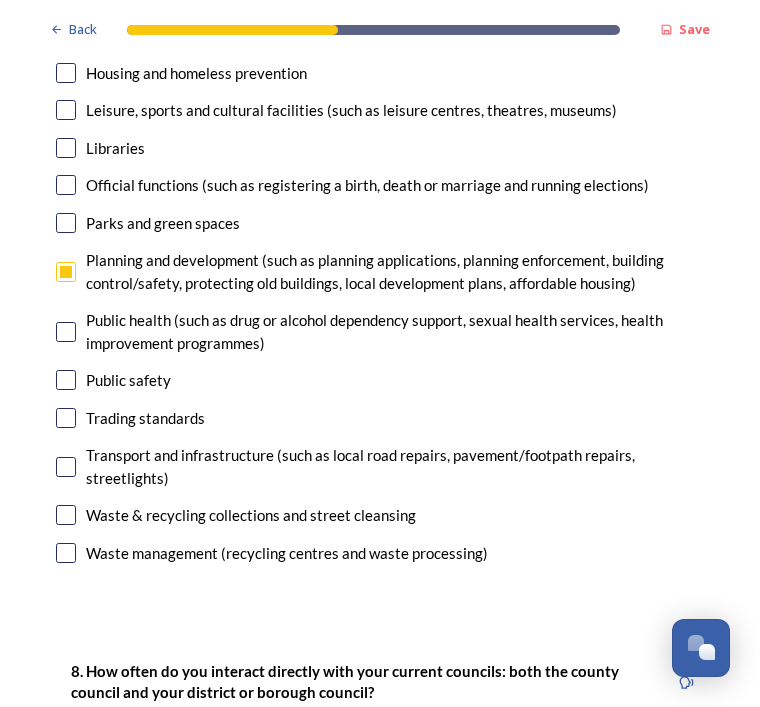 scroll, scrollTop: 597, scrollLeft: 0, axis: vertical 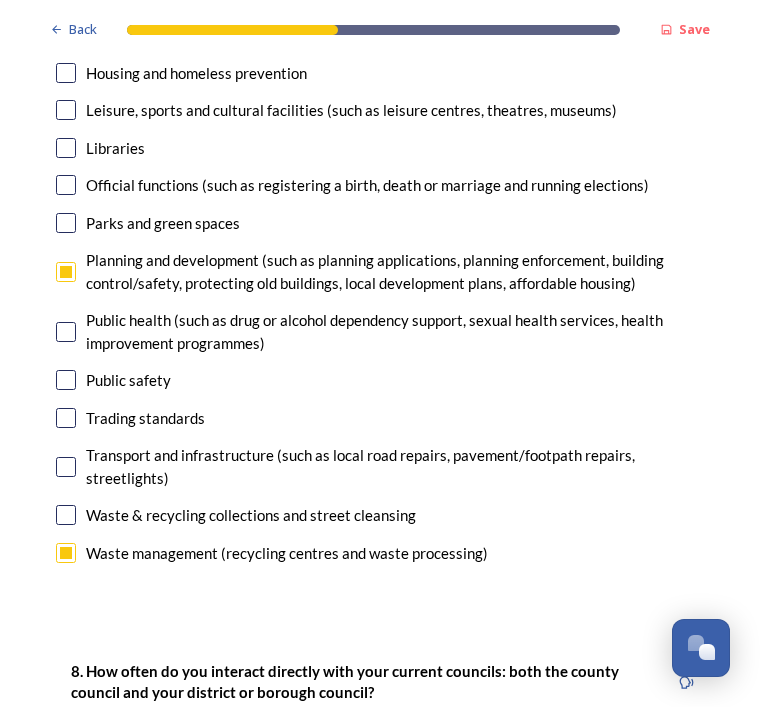 click on "Back Save Your local services 7. Council services will continue, no matter what the local government structure looks like.  ﻿﻿Which of the following council services matter most to you?  You can select up to five options. 3  choice(s) remaining Adult social care   Children's services (such as looked-after children, those with special educational needs or disability, fostering or adoption) Communities (such as public events, activities for young people or families) Council tax collections Economic development (such as support for local businesses, grant funding, supporting local attractions, tourism - encouraging visitors)  Education (such as school admissions, transport, special educational need provision)  Environmental health and licensing (food safety inspections, licences for businesses such as taxis and alcohol, getting rid of pests) Housing and homeless prevention Leisure, sports and cultural facilities (such as leisure centres, theatres, museums) Libraries Parks and green spaces Public safety" at bounding box center (380, 734) 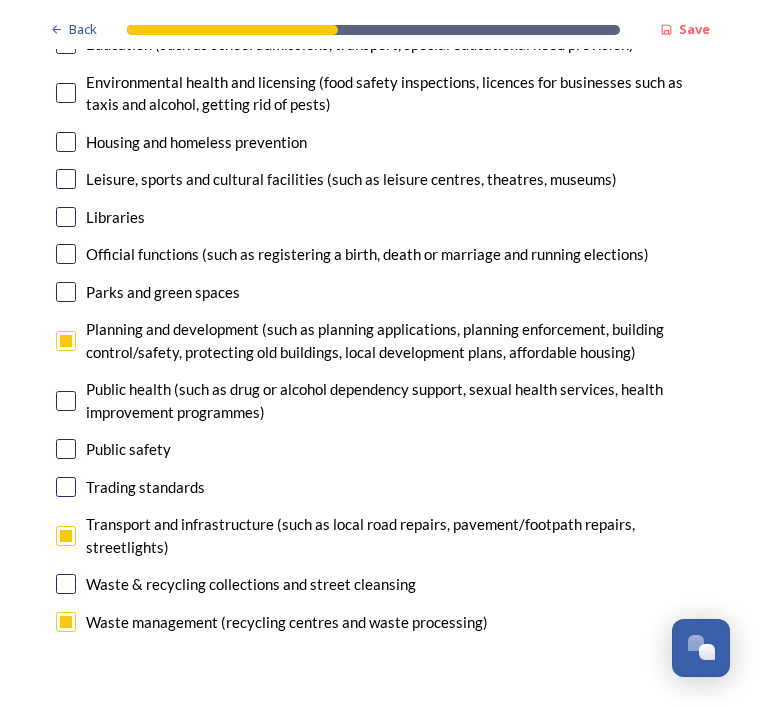 scroll, scrollTop: 528, scrollLeft: 0, axis: vertical 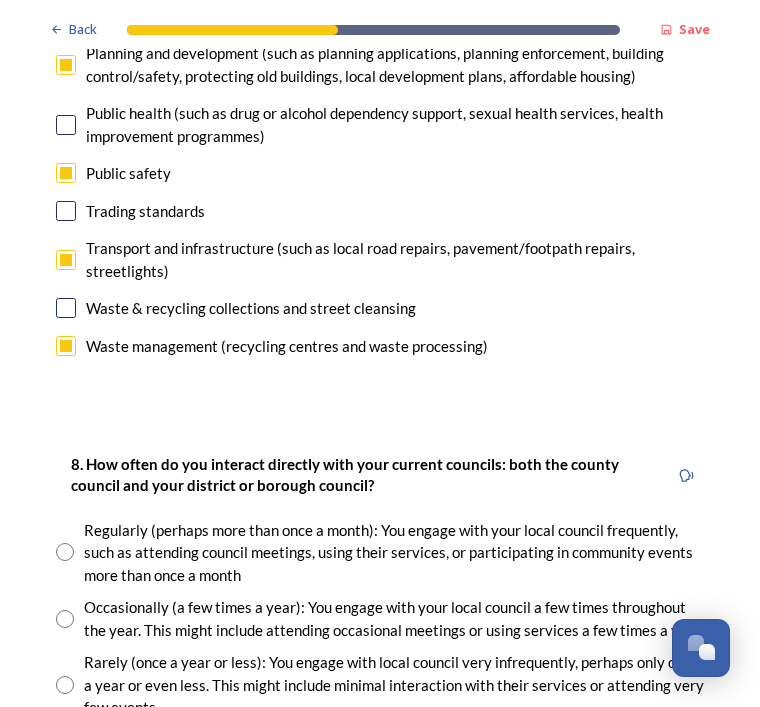 click at bounding box center (66, 308) 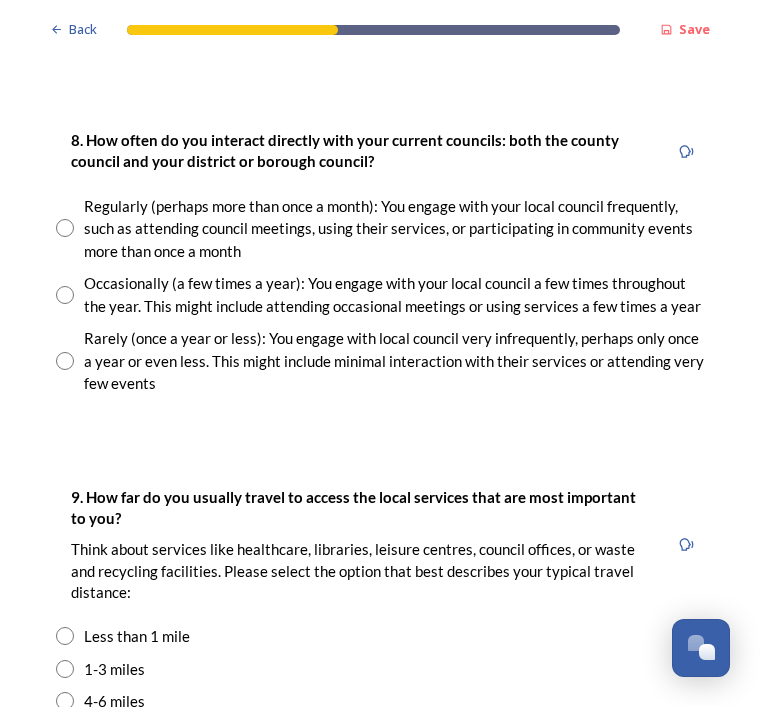 scroll, scrollTop: 1134, scrollLeft: 0, axis: vertical 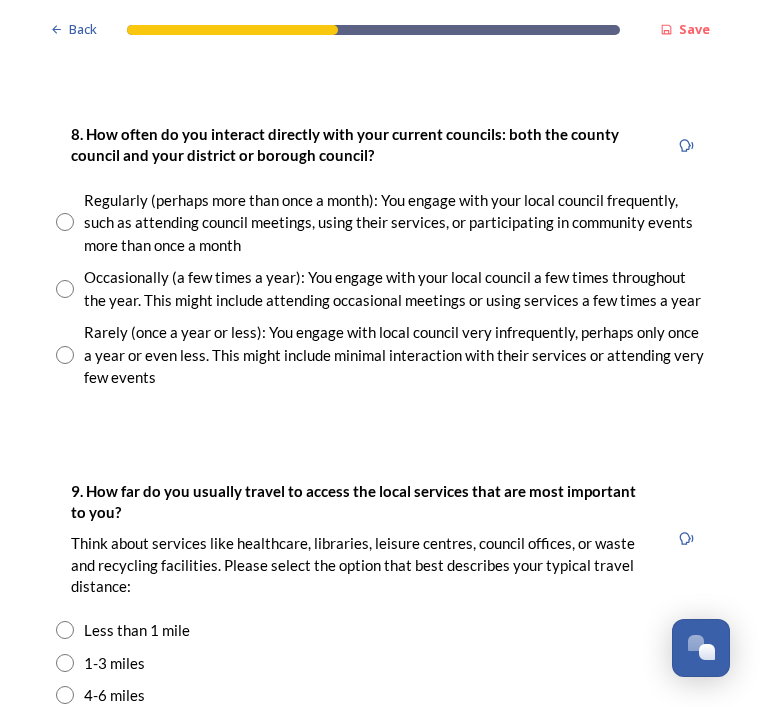 click at bounding box center [65, 289] 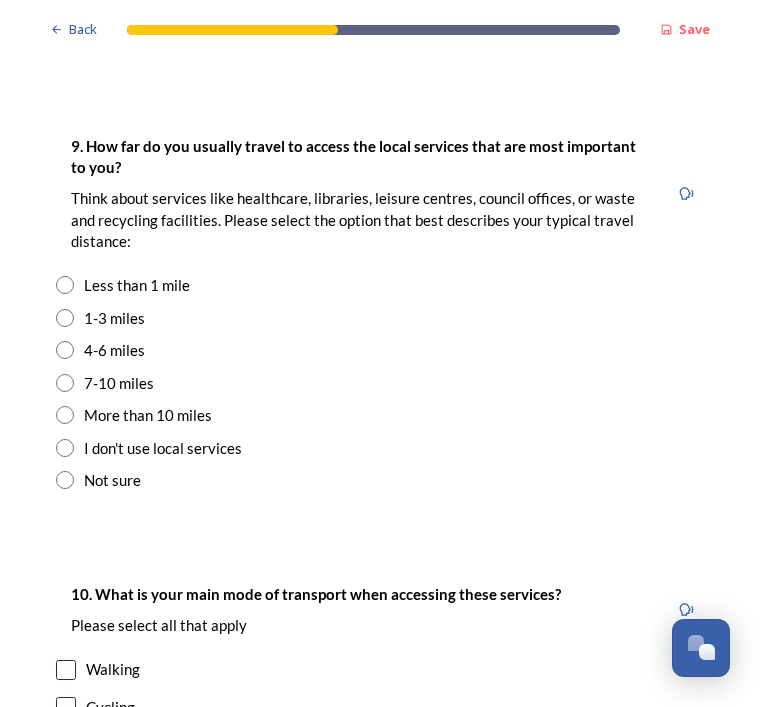 scroll, scrollTop: 1479, scrollLeft: 0, axis: vertical 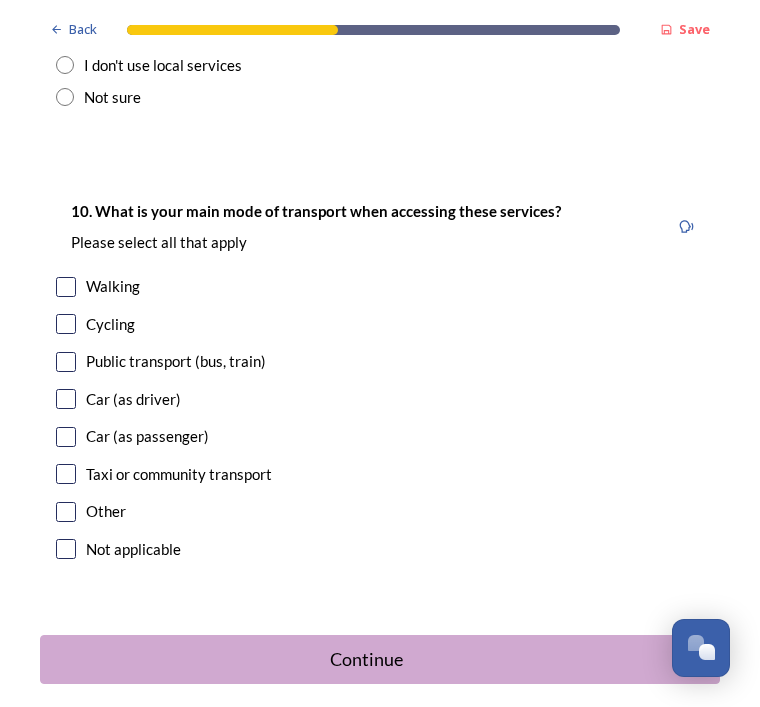 click at bounding box center [66, 287] 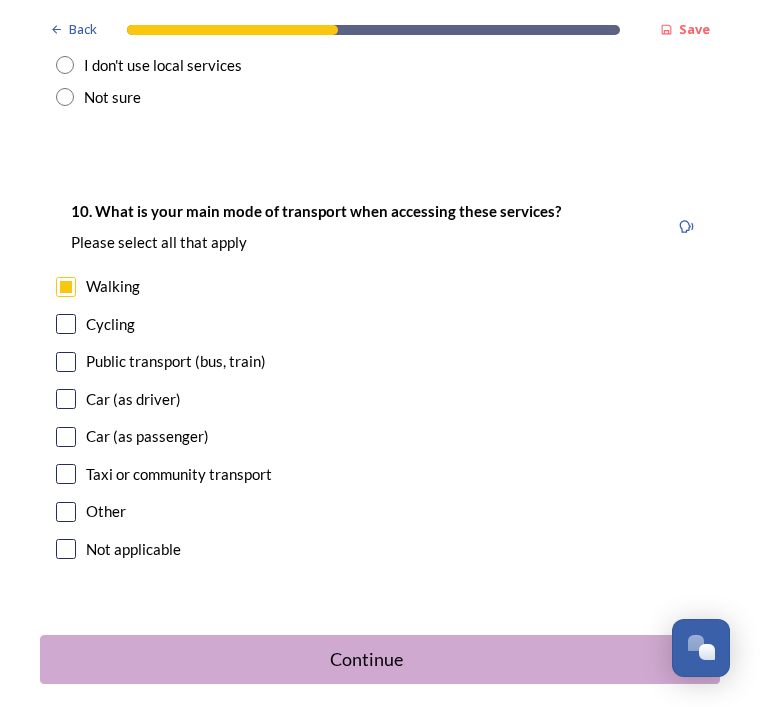 click at bounding box center (66, 399) 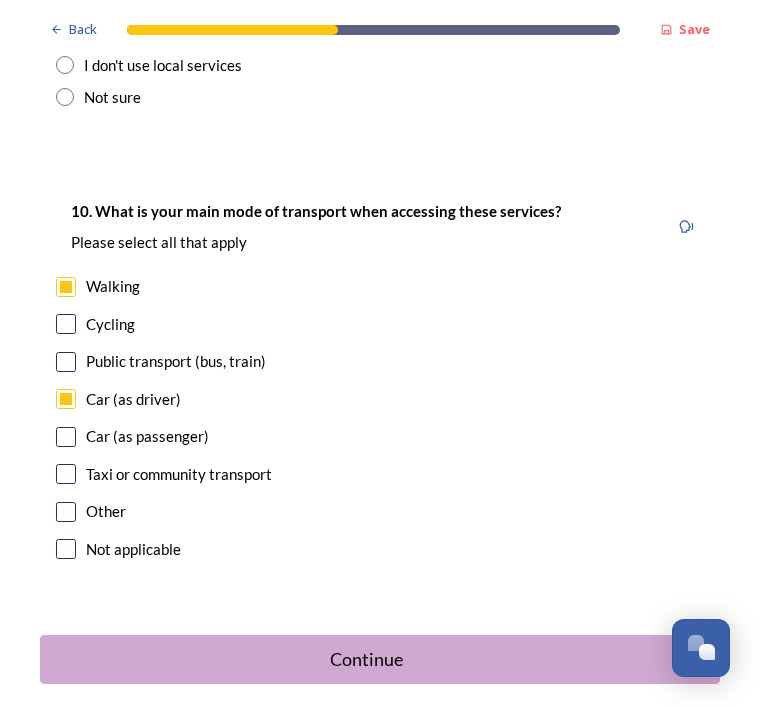 click on "Continue" at bounding box center [380, 659] 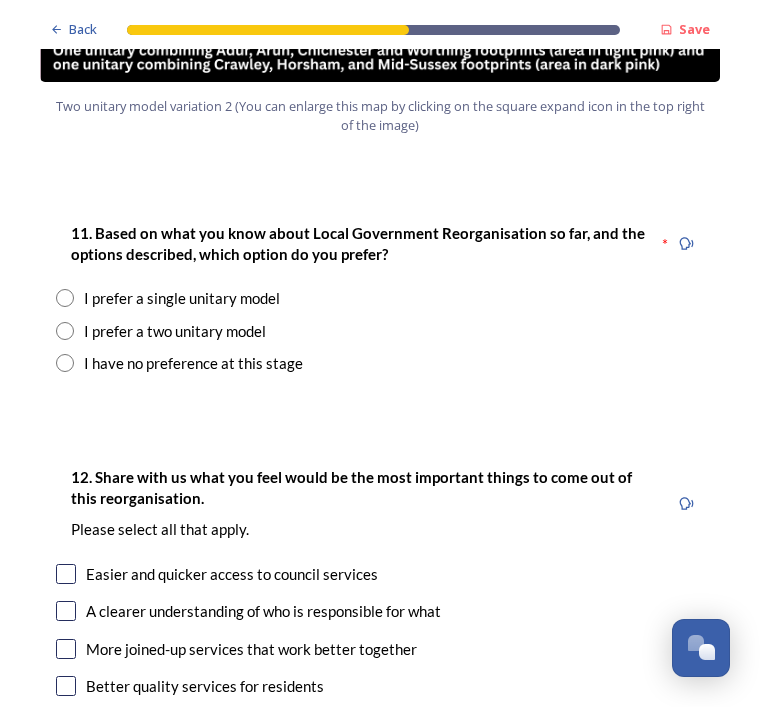 scroll, scrollTop: 2479, scrollLeft: 0, axis: vertical 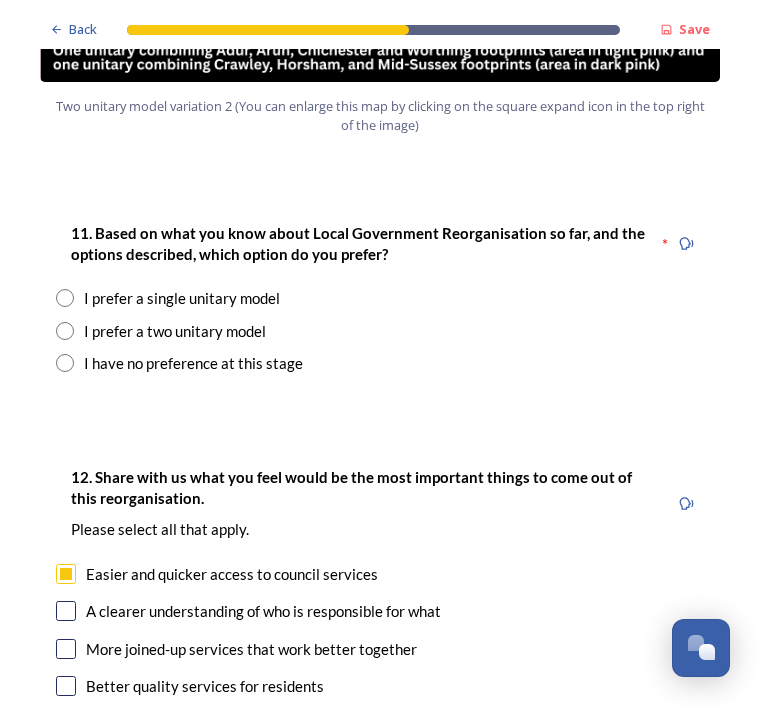 checkbox on "true" 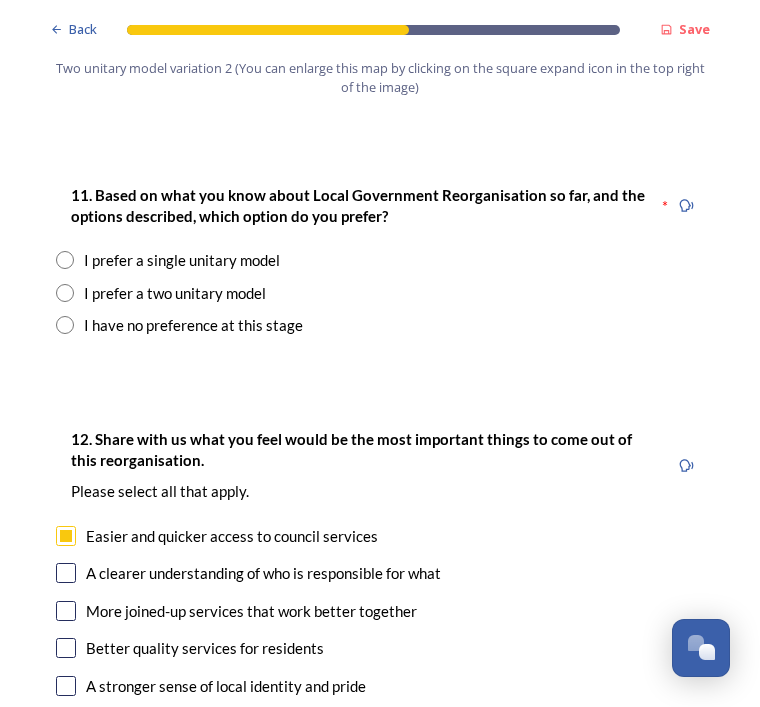 scroll, scrollTop: 2513, scrollLeft: 0, axis: vertical 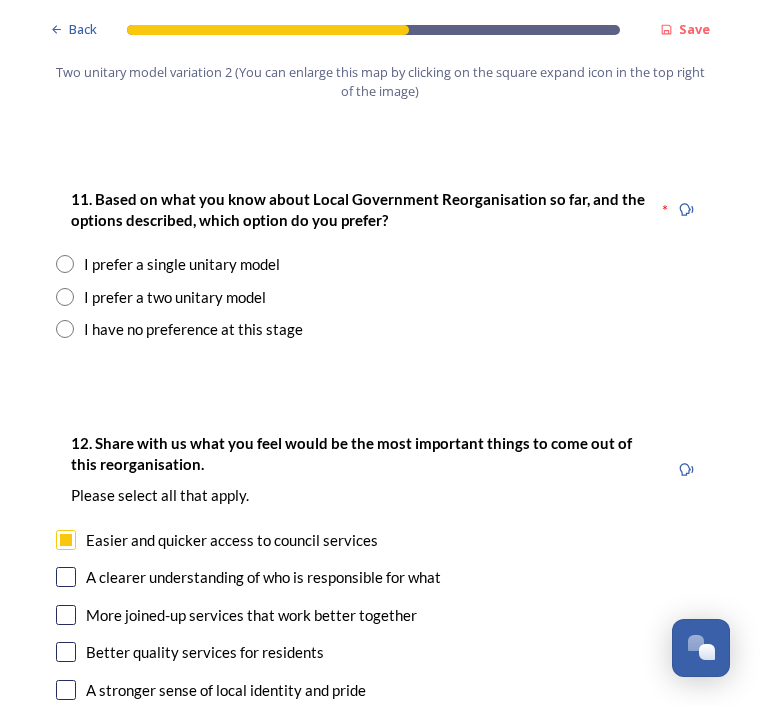 click at bounding box center (65, 297) 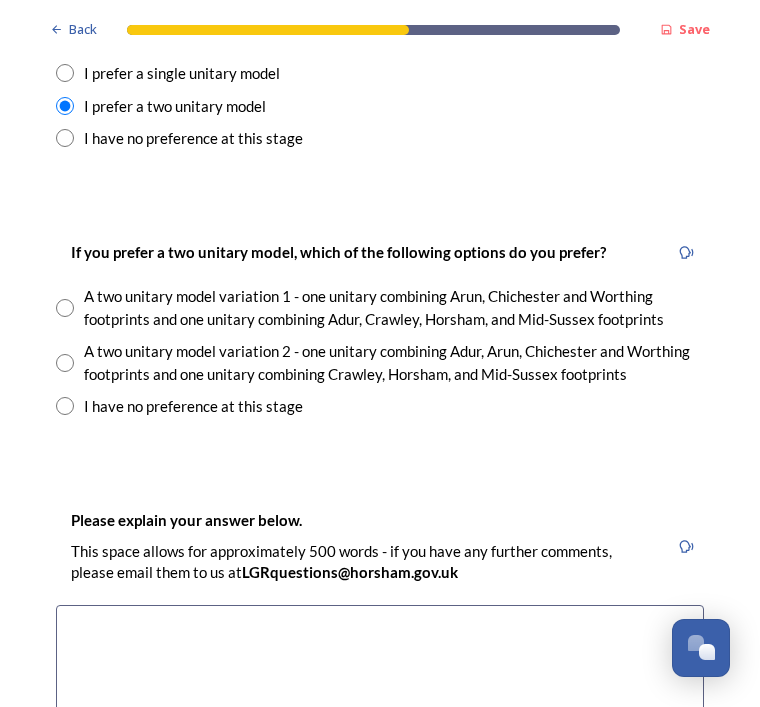 scroll, scrollTop: 2704, scrollLeft: 0, axis: vertical 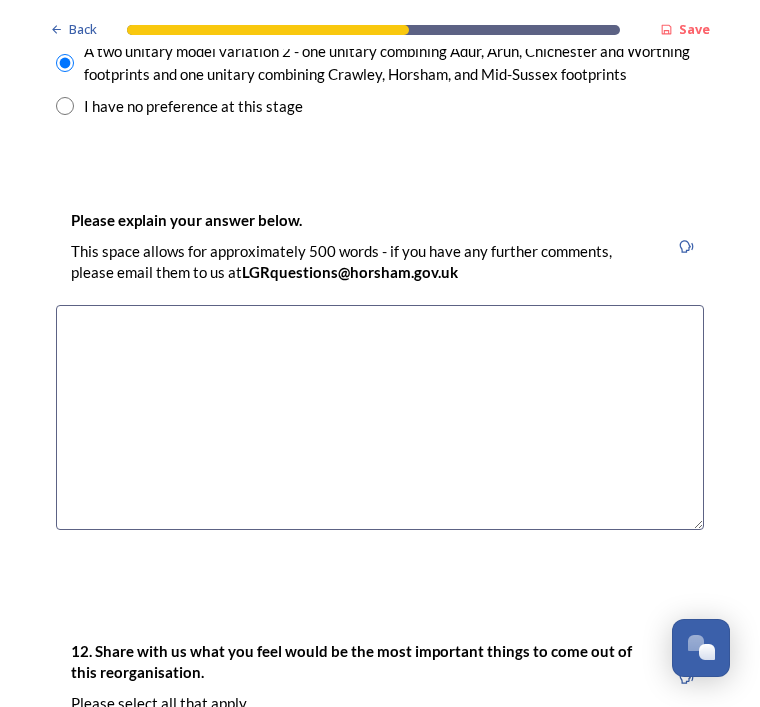 click at bounding box center [380, 417] 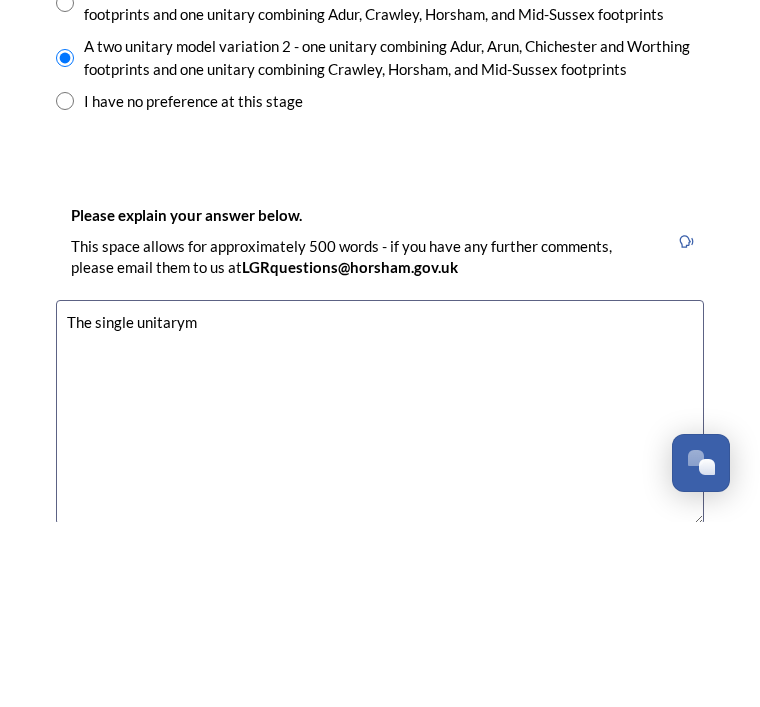 scroll, scrollTop: 2840, scrollLeft: 0, axis: vertical 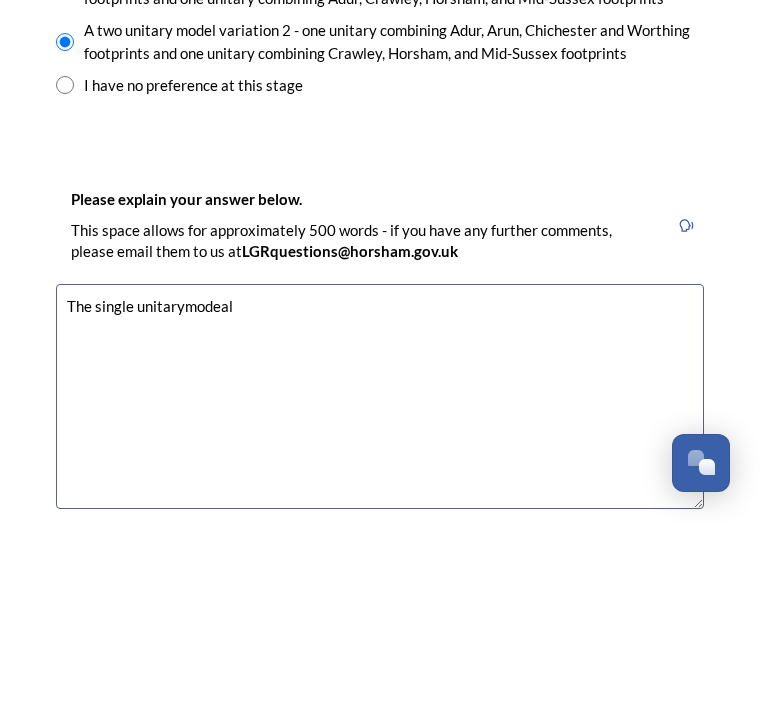 click on "The single unitarymodeal" at bounding box center [380, 581] 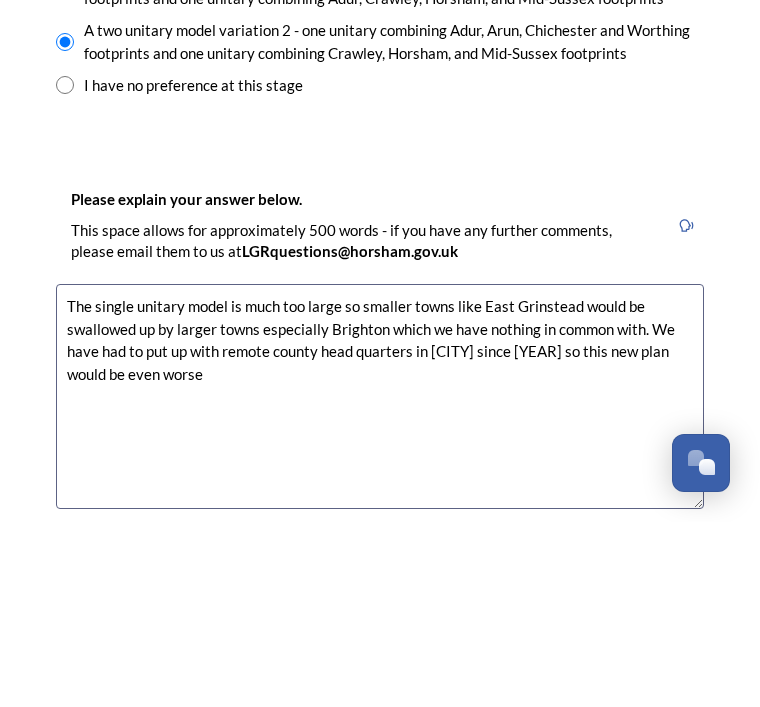 click on "The single unitary model is much too large so smaller towns like East Grinstead would be swallowed up by larger towns especially Brighton which we have nothing in common with. We have had to put up with remote county head quarters in [CITY] since [YEAR] so this new plan would be even worse" at bounding box center (380, 581) 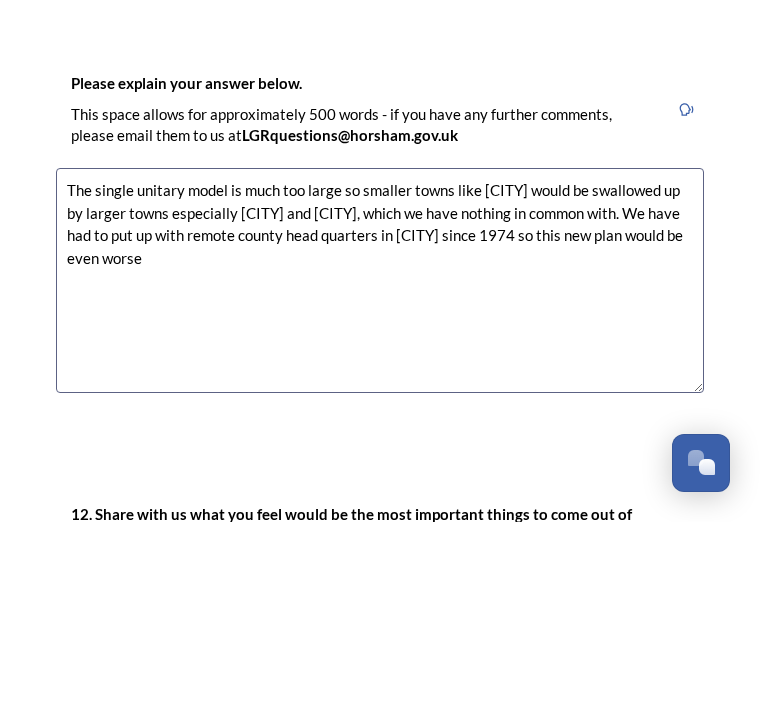 scroll, scrollTop: 2956, scrollLeft: 0, axis: vertical 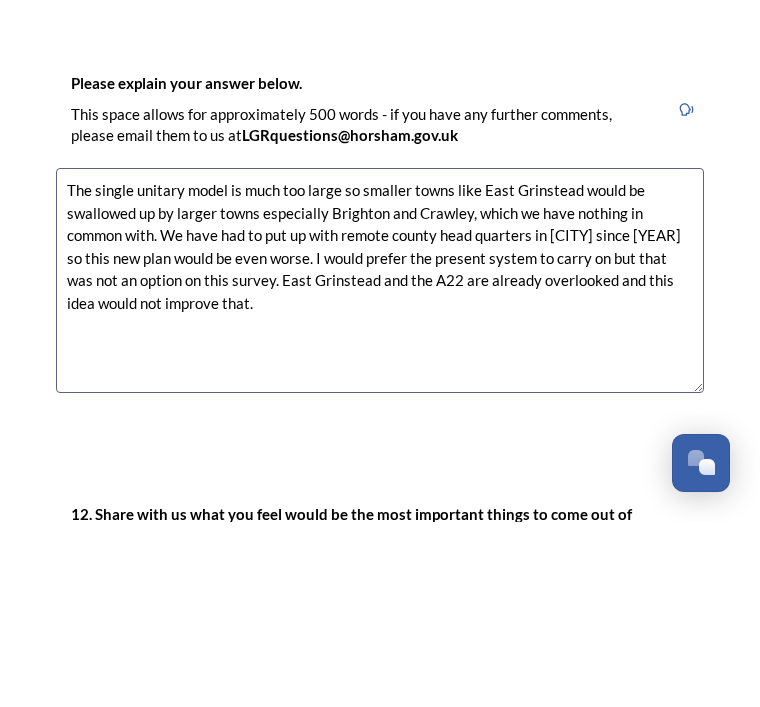 click on "The single unitary model is much too large so smaller towns like East Grinstead would be swallowed up by larger towns especially Brighton and Crawley, which we have nothing in common with. We have had to put up with remote county head quarters in [CITY] since [YEAR] so this new plan would be even worse. I would prefer the present system to carry on but that was not an option on this survey. East Grinstead and the A22 are already overlooked and this idea would not improve that." at bounding box center (380, 465) 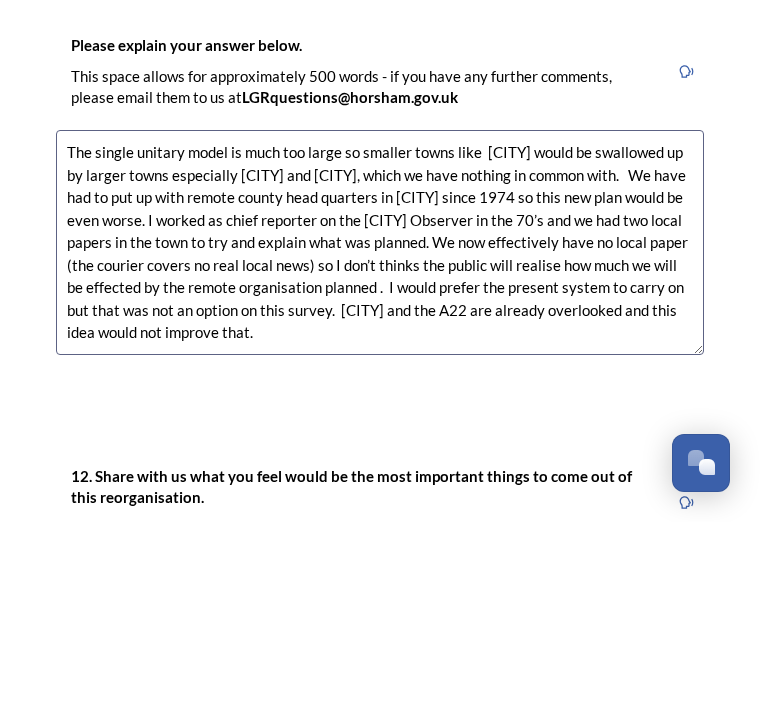 scroll, scrollTop: 3005, scrollLeft: 0, axis: vertical 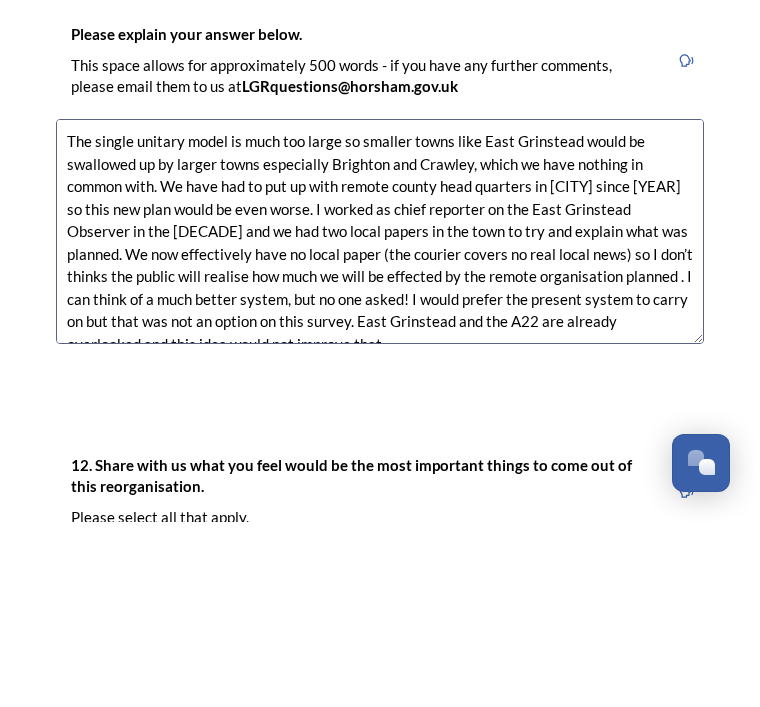 click on "The single unitary model is much too large so smaller towns like East Grinstead would be swallowed up by larger towns especially Brighton and Crawley, which we have nothing in common with. We have had to put up with remote county head quarters in [CITY] since [YEAR] so this new plan would be even worse. I worked as chief reporter on the East Grinstead Observer in the [DECADE] and we had two local papers in the town to try and explain what was planned. We now effectively have no local paper (the courier covers no real local news) so I don’t thinks the public will realise how much we will be effected by the remote organisation planned . I can think of a much better system, but no one asked! I would prefer the present system to carry on but that was not an option on this survey. East Grinstead and the A22 are already overlooked and this idea would not improve that." at bounding box center (380, 416) 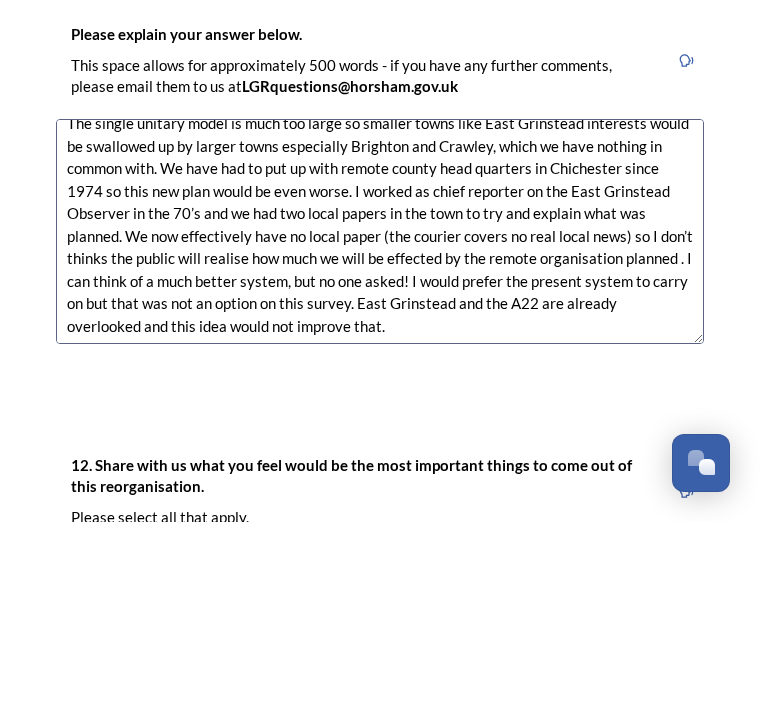 scroll, scrollTop: 17, scrollLeft: 0, axis: vertical 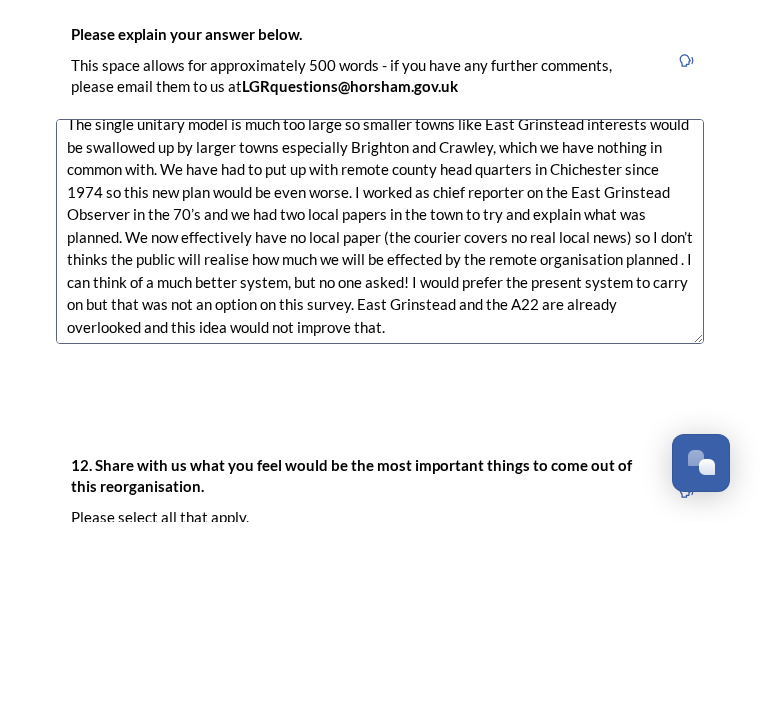 click on "The single unitary model is much too large so smaller towns like East Grinstead interests would be swallowed up by larger towns especially Brighton and Crawley, which we have nothing in common with. We have had to put up with remote county head quarters in Chichester since 1974 so this new plan would be even worse. I worked as chief reporter on the East Grinstead Observer in the 70’s and we had two local papers in the town to try and explain what was planned. We now effectively have no local paper (the courier covers no real local news) so I don’t thinks the public will realise how much we will be effected by the remote organisation planned . I can think of a much better system, but no one asked! I would prefer the present system to carry on but that was not an option on this survey. East Grinstead and the A22 are already overlooked and this idea would not improve that." at bounding box center (380, 416) 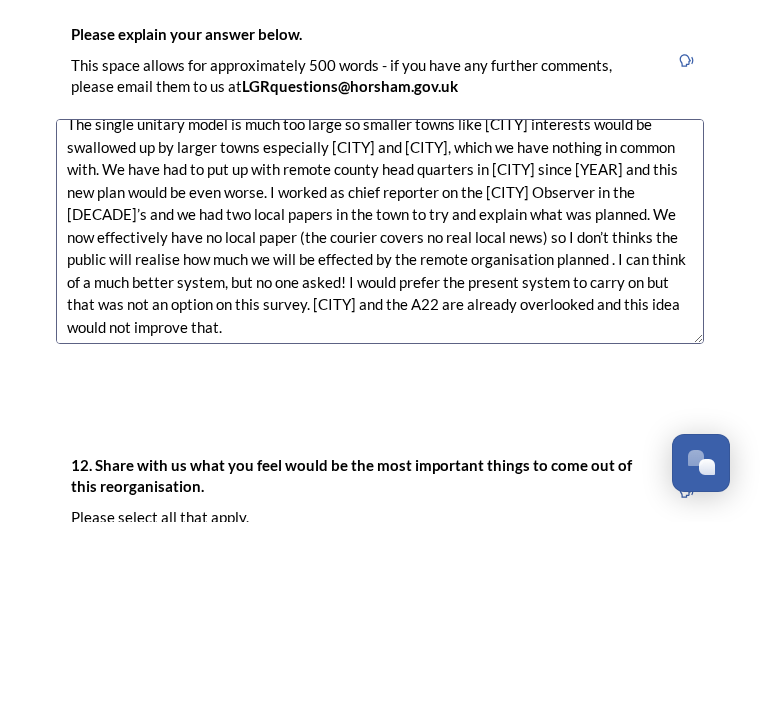 scroll, scrollTop: 17, scrollLeft: 0, axis: vertical 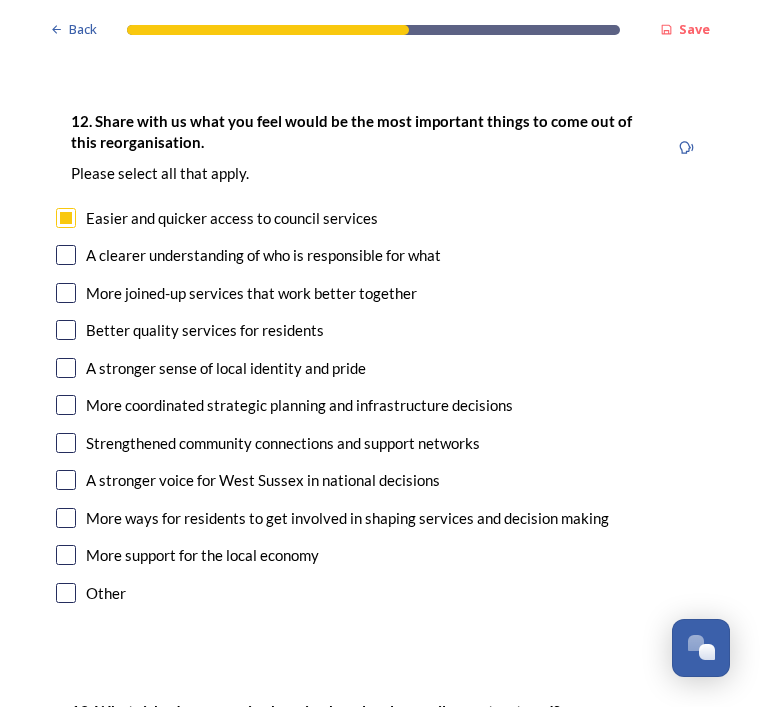 type on "The single unitary model is much too large so smaller towns like [CITY] interests would be swallowed up by larger towns especially [CITY] and [CITY], which we have nothing in common with. We have had to put up with remote county head quarters in [CITY] since [YEAR] and this new plan would be even worse. I worked as chief reporter on the [CITY] Observer in the [DECADE]’s and we had two local papers in the town to try and explain what was planned. We now effectively have no local paper (the courier covers no real local news) so I don’t thinks the public will realise how much we will be effected by the remote organisation planned . I can think of a much better system, but no one asked! I would prefer the present system to carry on but that was not an option on this survey. [CITY] and the A22 are already overlooked and this idea would not improve that." 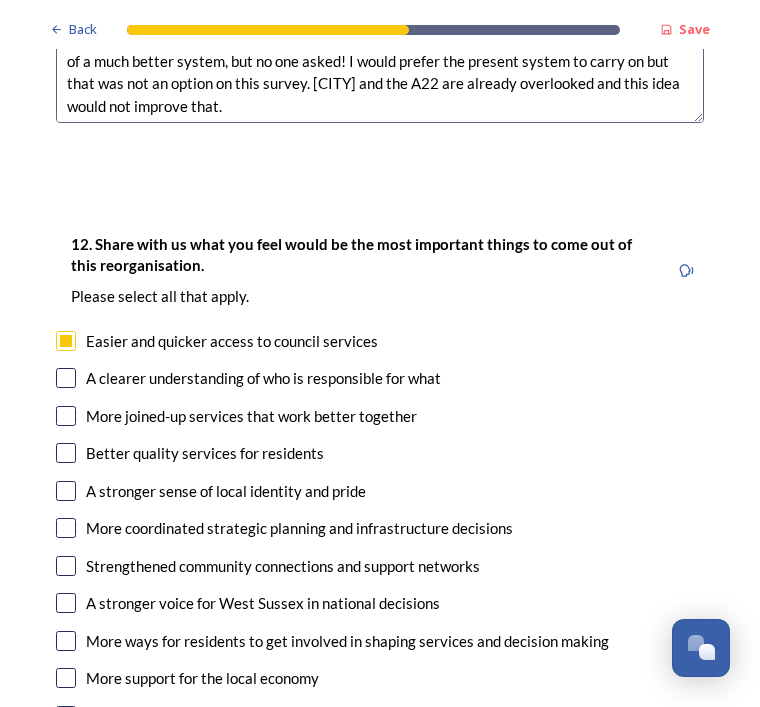 scroll, scrollTop: 3411, scrollLeft: 0, axis: vertical 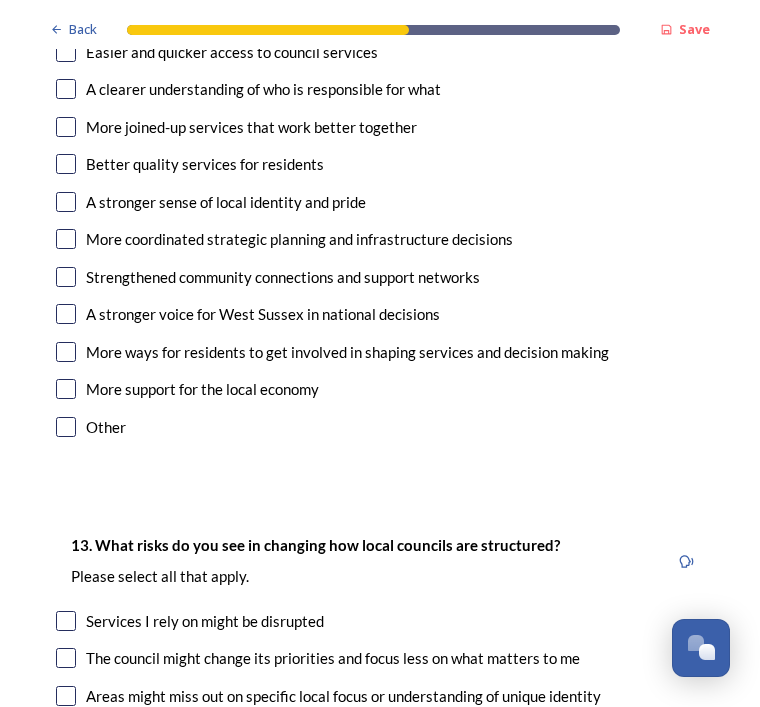 click at bounding box center (66, 427) 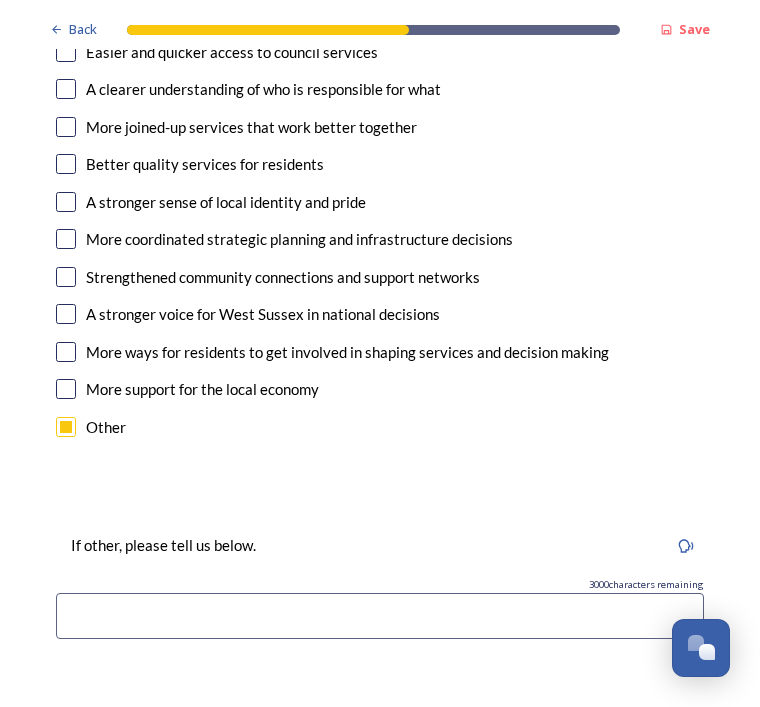 click at bounding box center [380, 616] 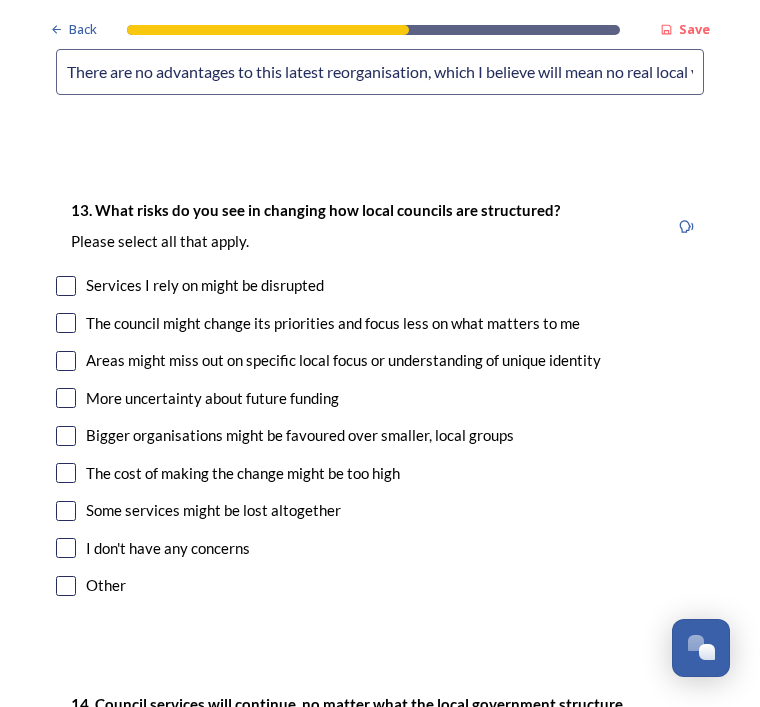 scroll, scrollTop: 4244, scrollLeft: 0, axis: vertical 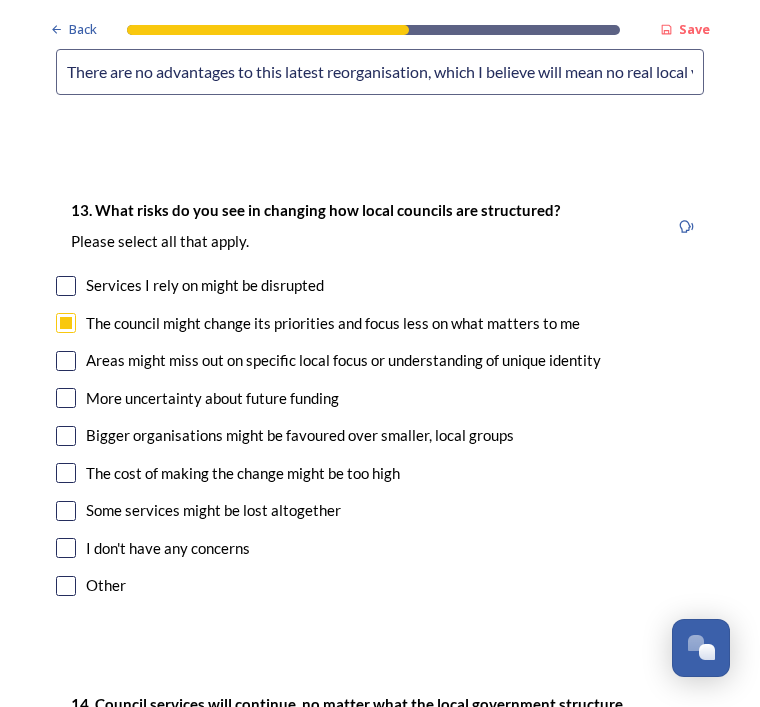 click at bounding box center (66, 361) 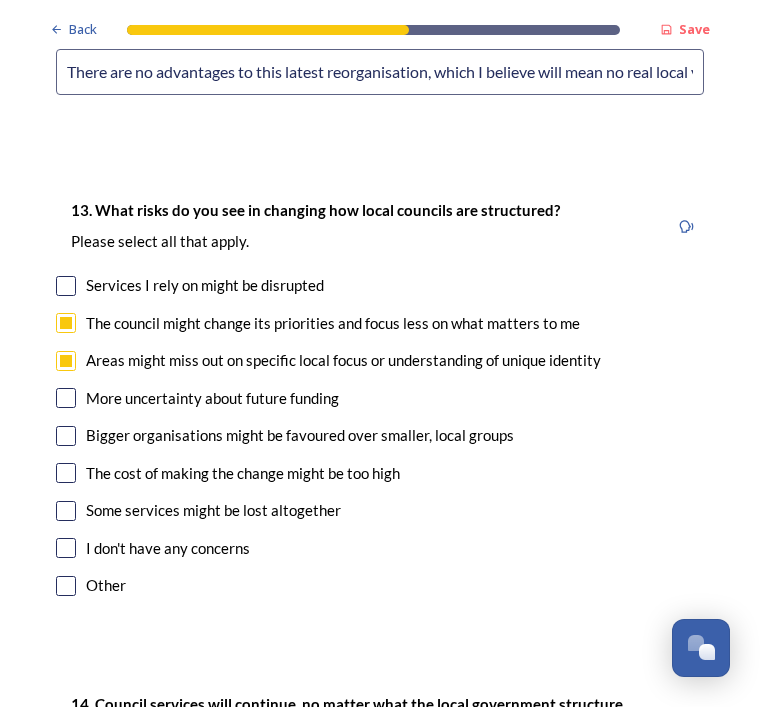 click at bounding box center (66, 436) 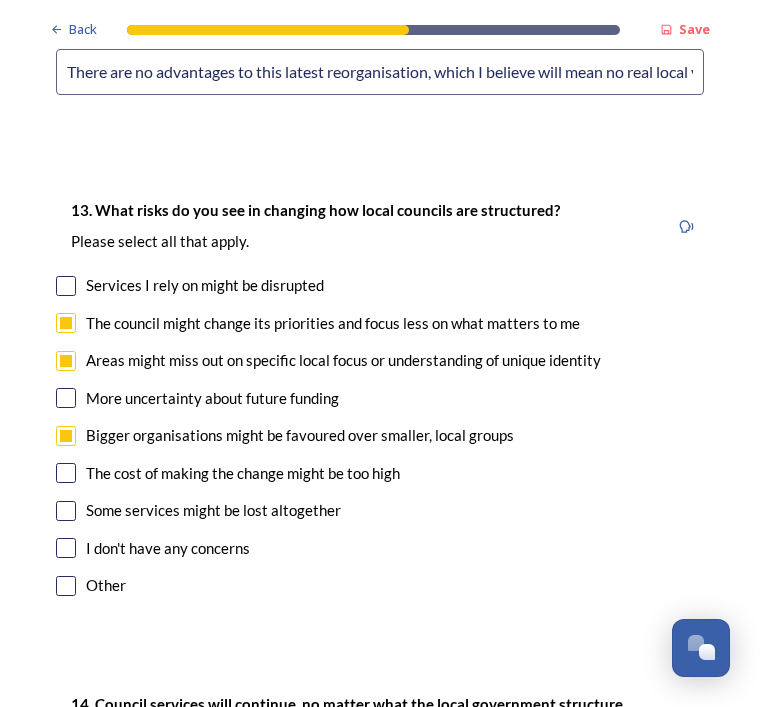 click at bounding box center (66, 473) 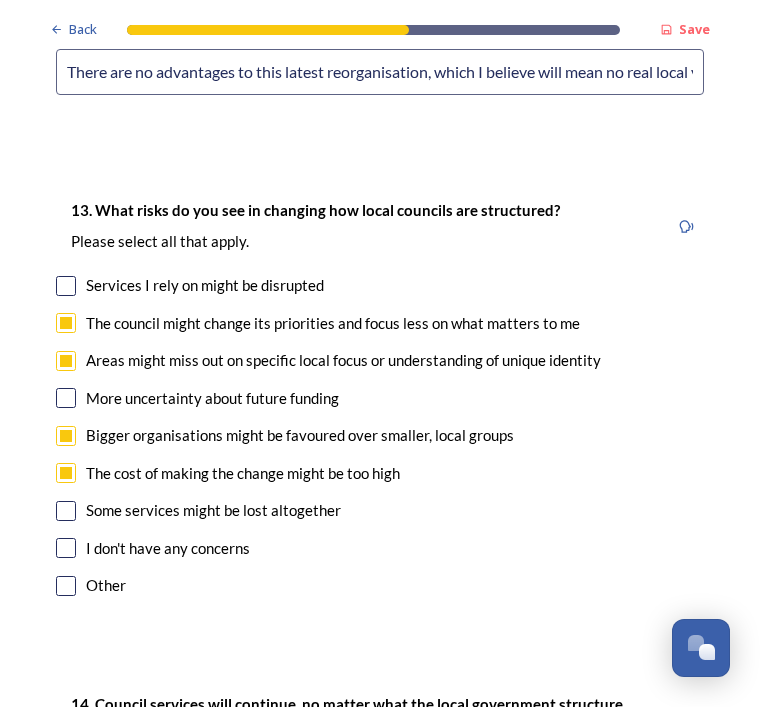 click at bounding box center (66, 511) 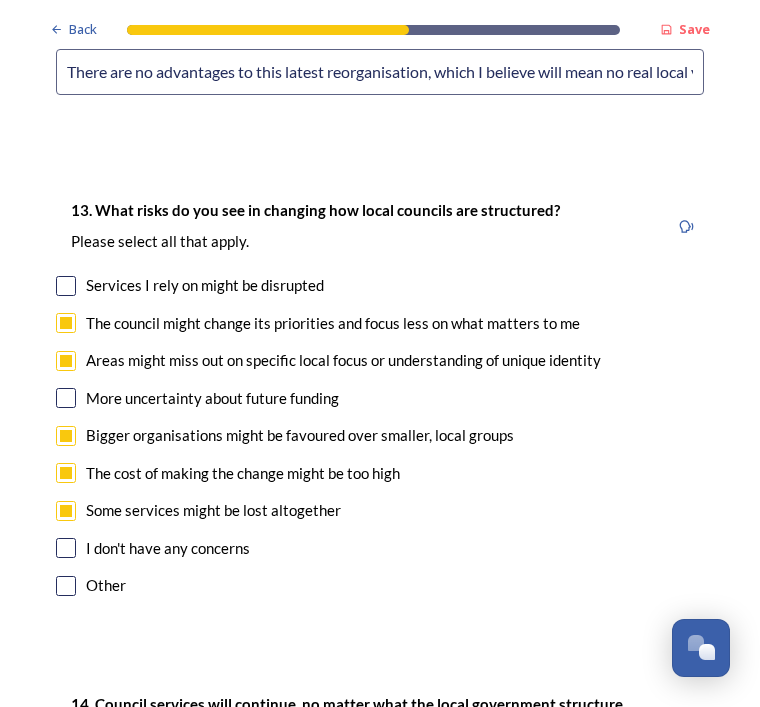 click at bounding box center (66, 586) 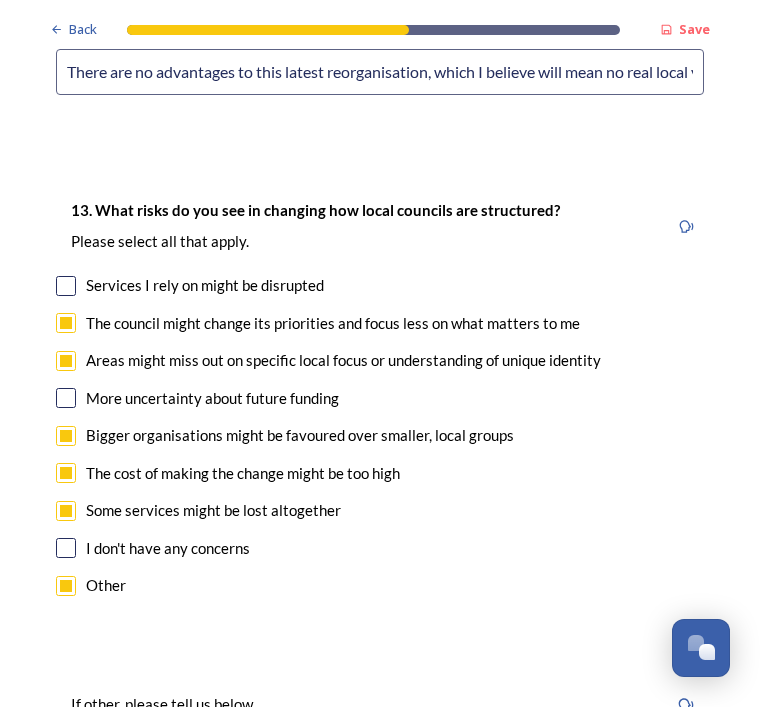 click at bounding box center [380, 775] 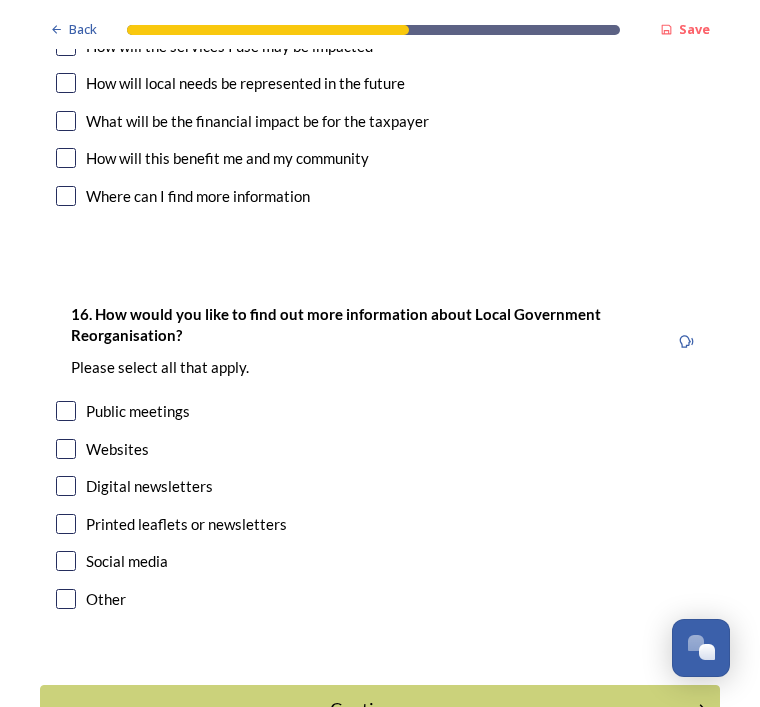 scroll, scrollTop: 6477, scrollLeft: 0, axis: vertical 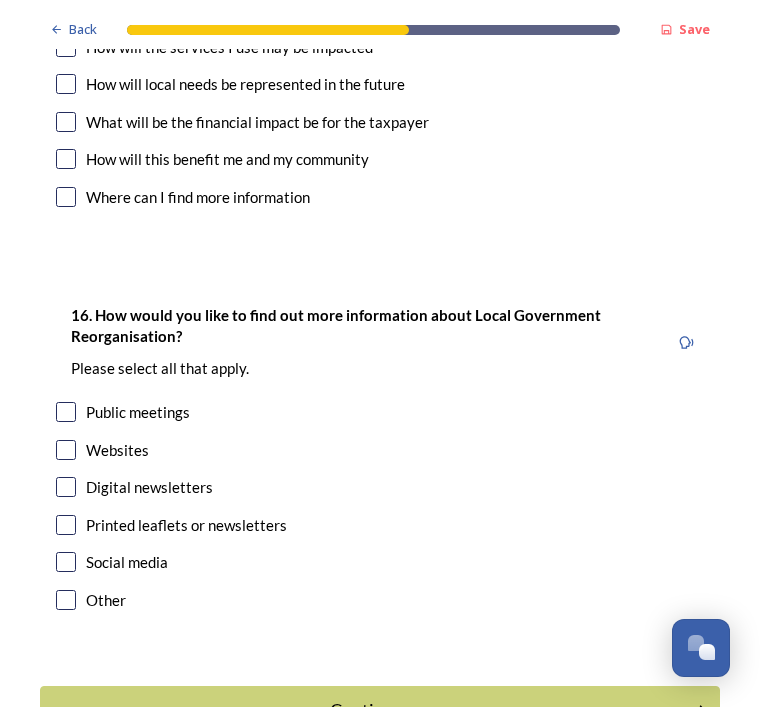 type on "Don’t do it" 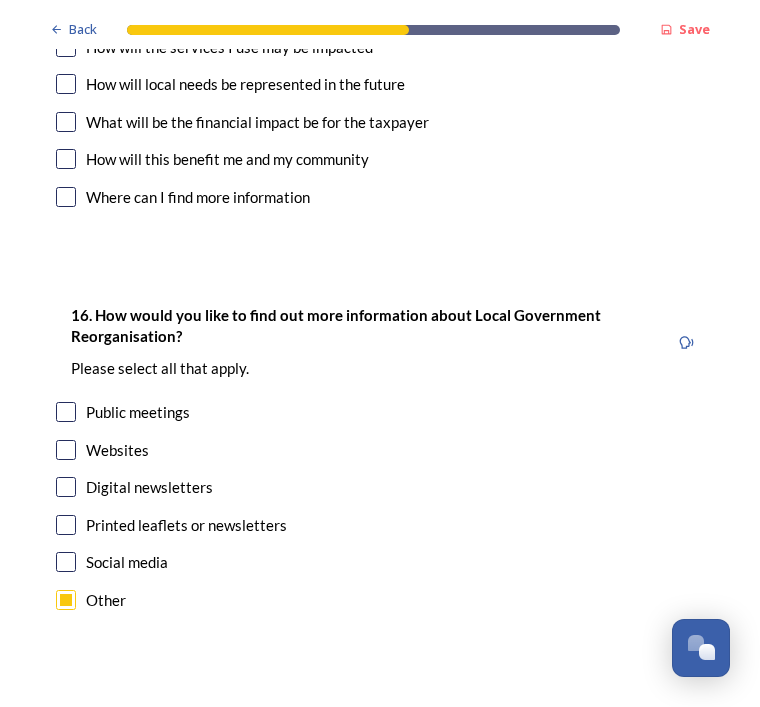 click at bounding box center (380, 789) 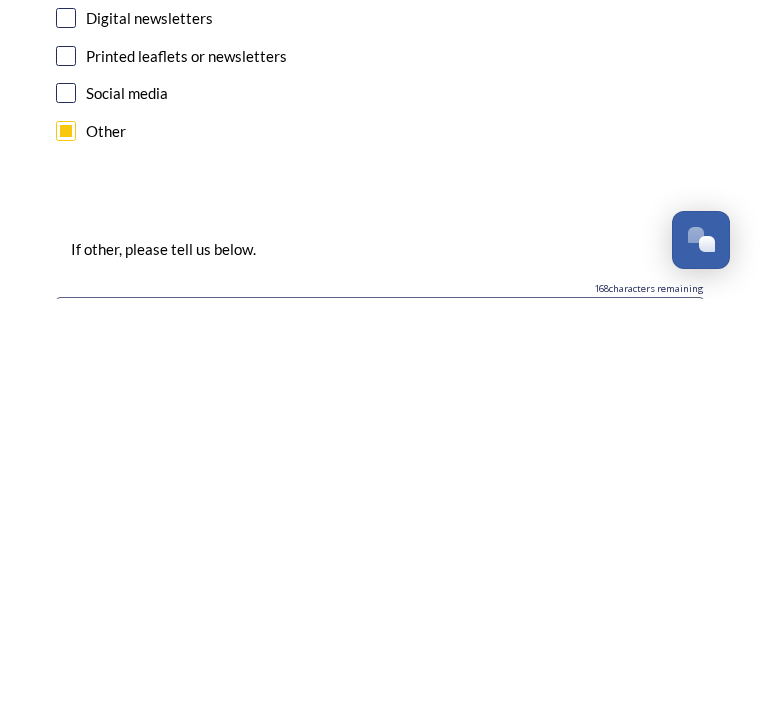 scroll, scrollTop: 6538, scrollLeft: 0, axis: vertical 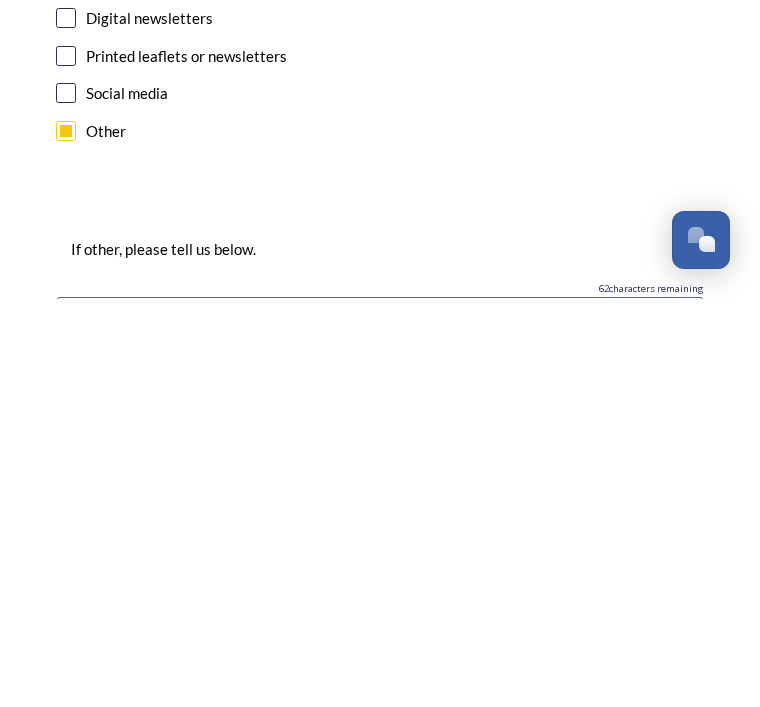 type on "Question 14 I want to say no services will benefit but was unable to and question 15, I want to know how the public can stop it. This is not a consultation if it’s going to go ahead anyway" 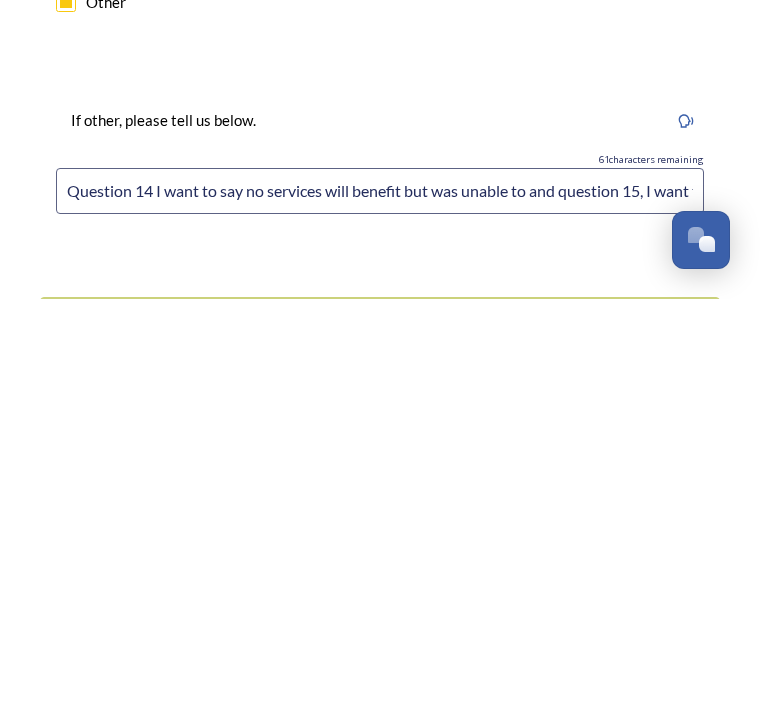 scroll, scrollTop: 6668, scrollLeft: 0, axis: vertical 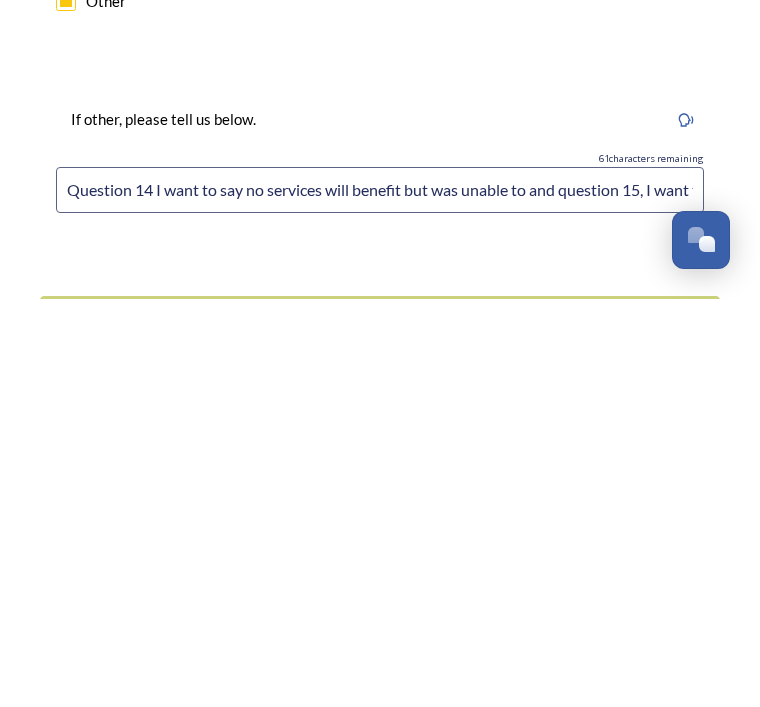click on "Continue" at bounding box center (380, 728) 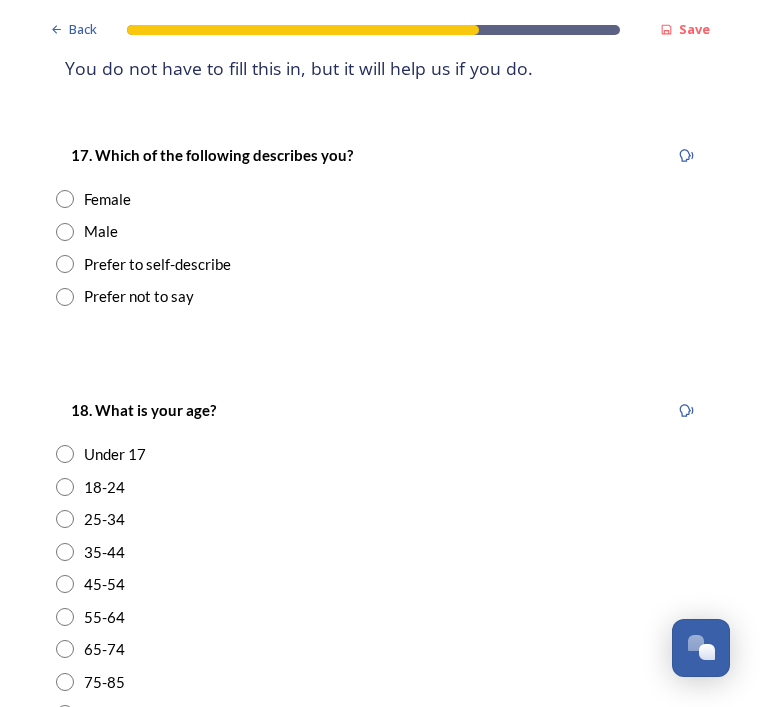 click at bounding box center (65, 199) 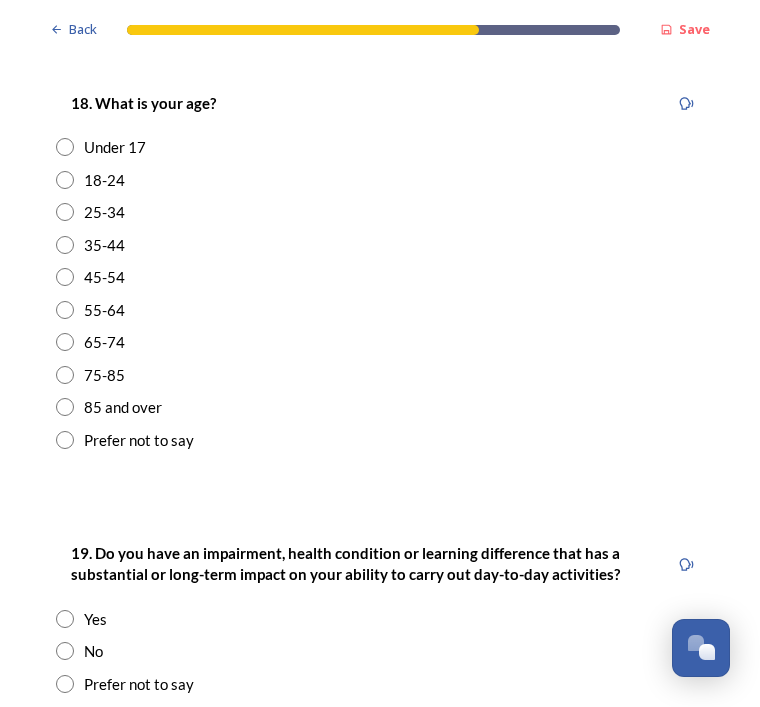 scroll, scrollTop: 616, scrollLeft: 0, axis: vertical 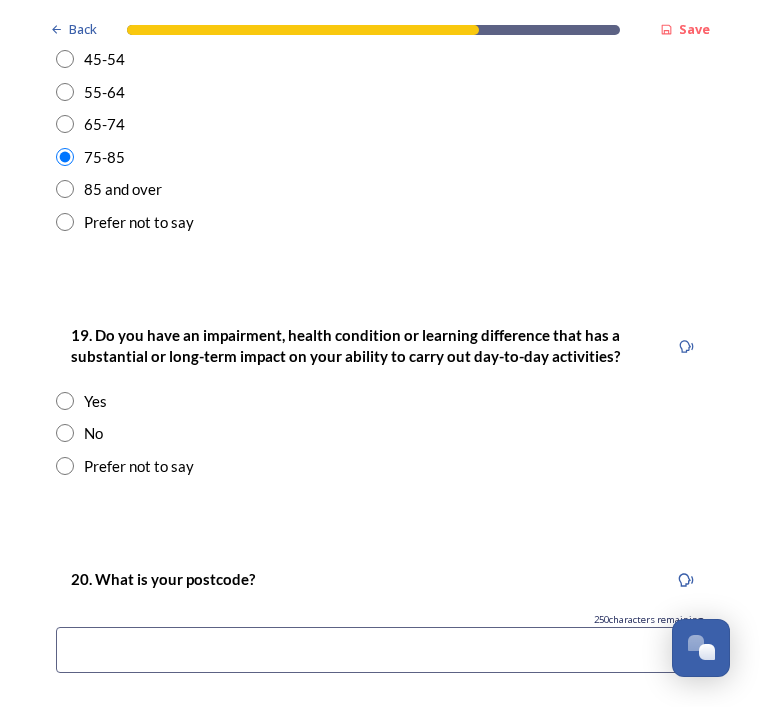 click at bounding box center [65, 433] 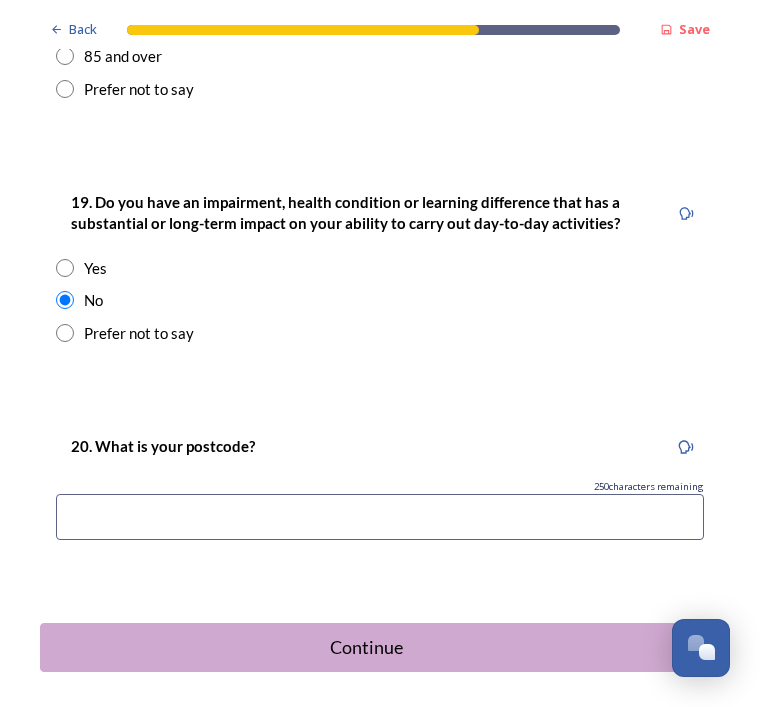 scroll, scrollTop: 965, scrollLeft: 0, axis: vertical 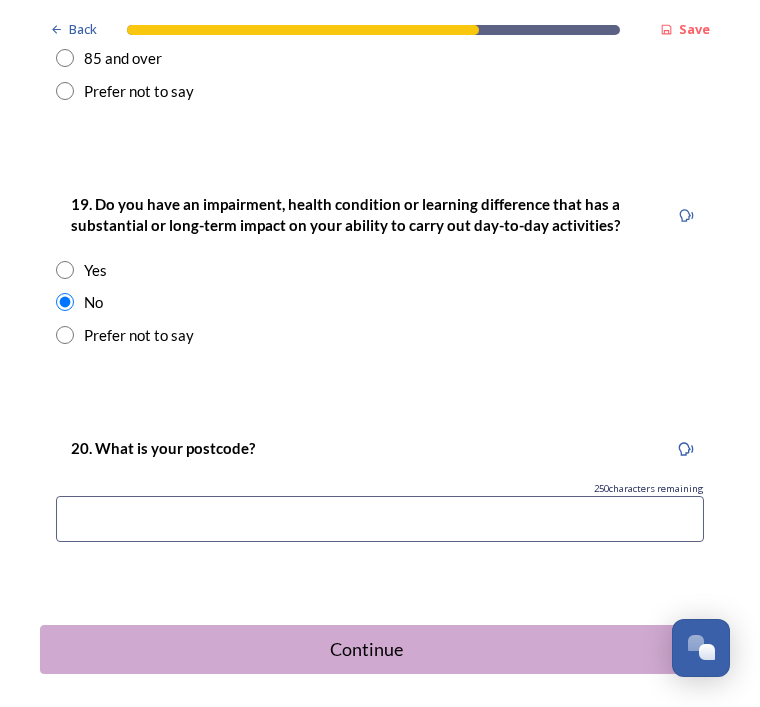 click at bounding box center (380, 519) 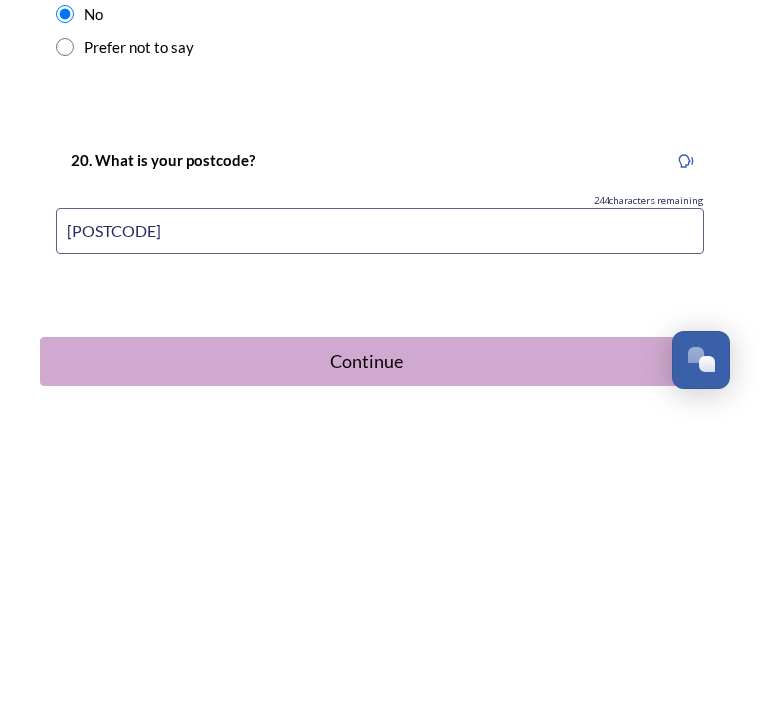 type on "[POSTAL_CODE]" 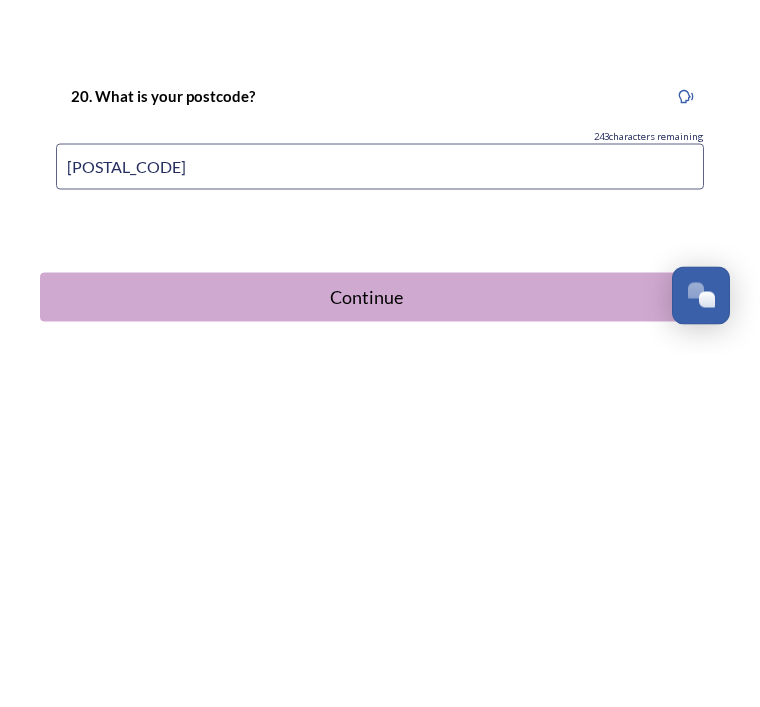 click on "Continue" at bounding box center [366, 649] 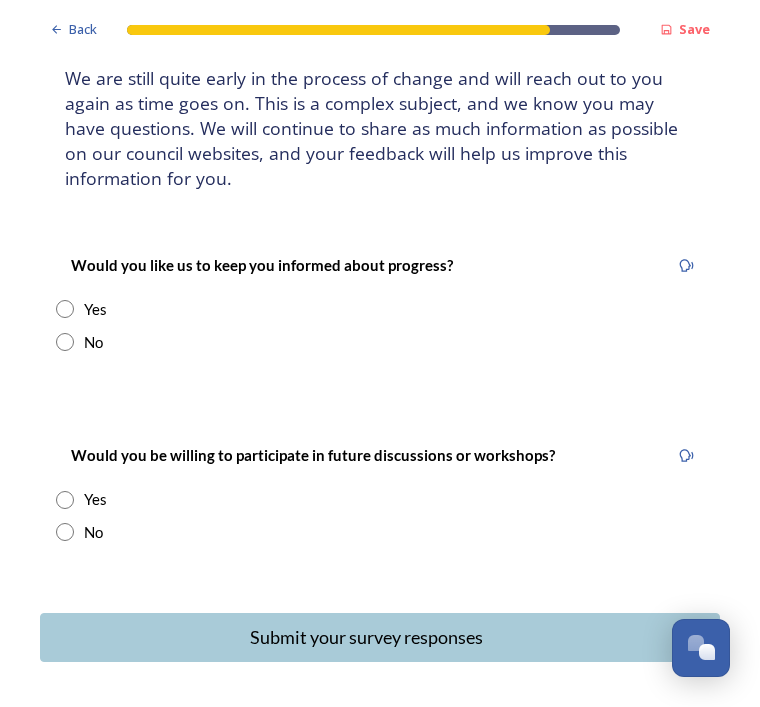 scroll, scrollTop: 130, scrollLeft: 0, axis: vertical 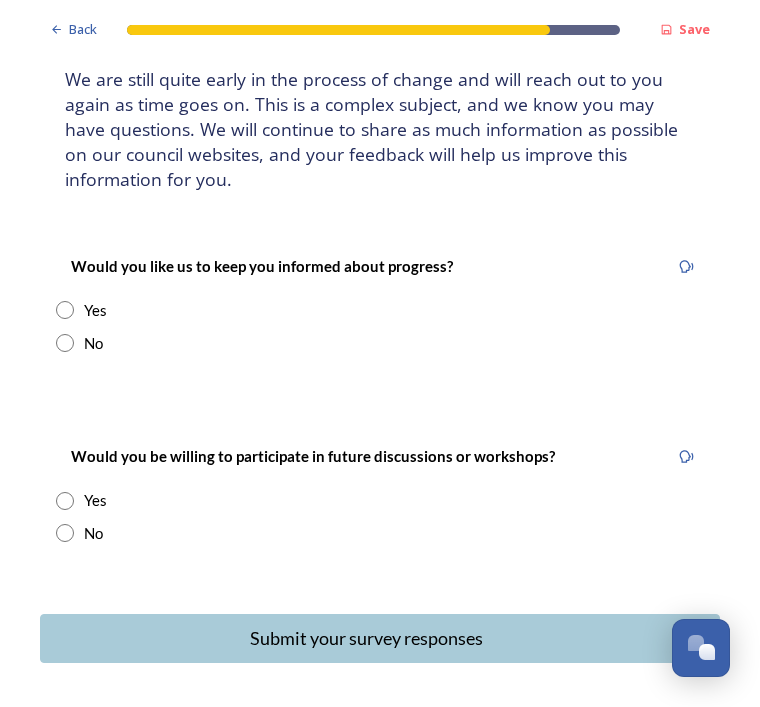 click at bounding box center (65, 310) 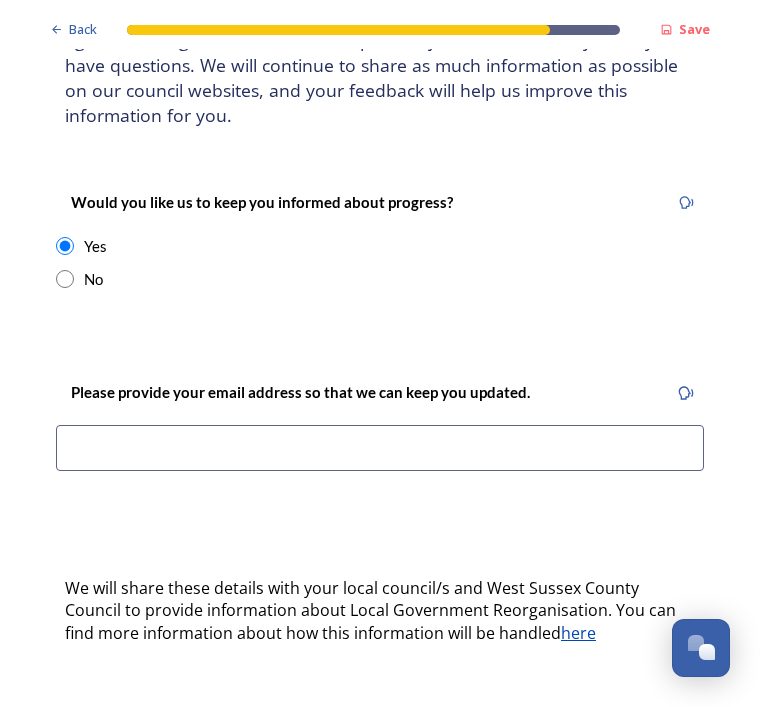 scroll, scrollTop: 195, scrollLeft: 0, axis: vertical 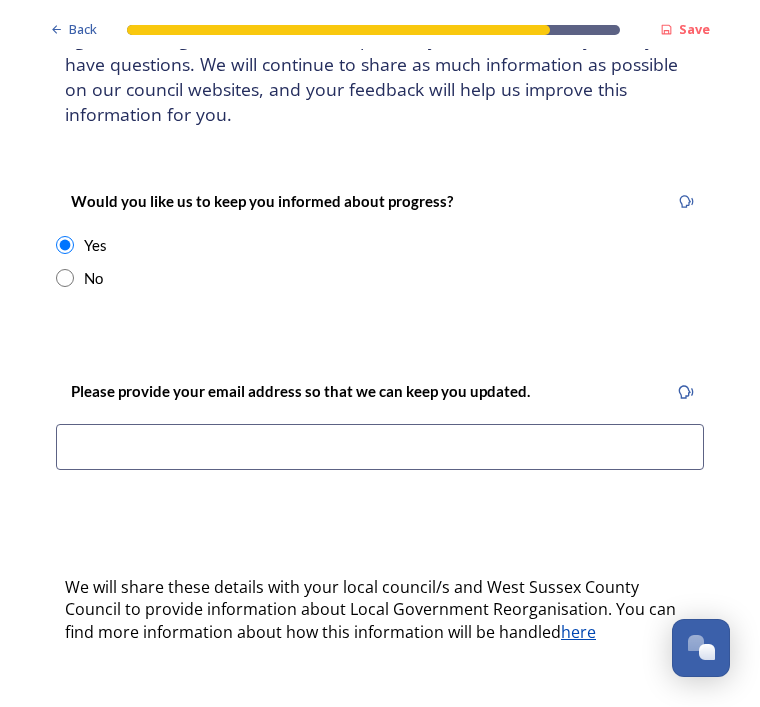 click at bounding box center [380, 447] 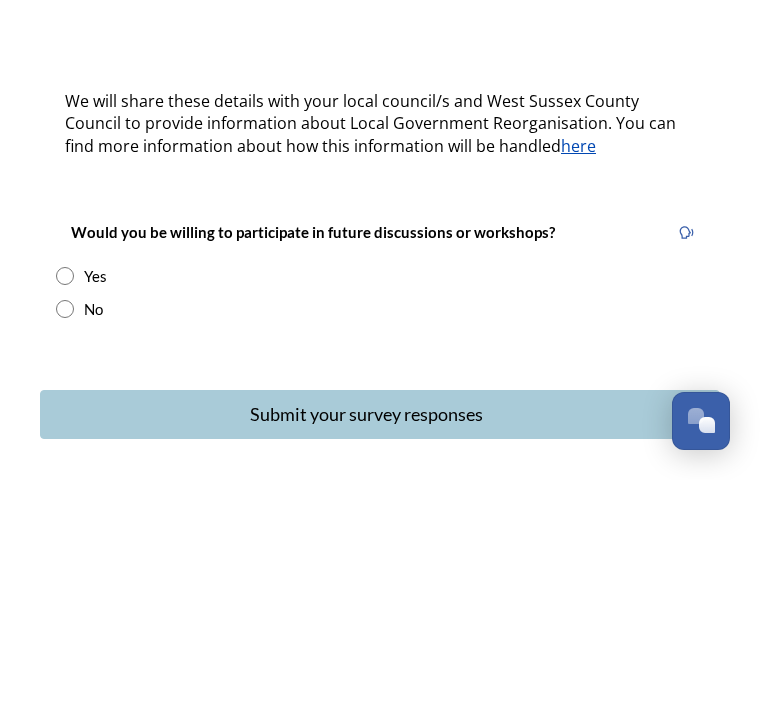scroll, scrollTop: 453, scrollLeft: 0, axis: vertical 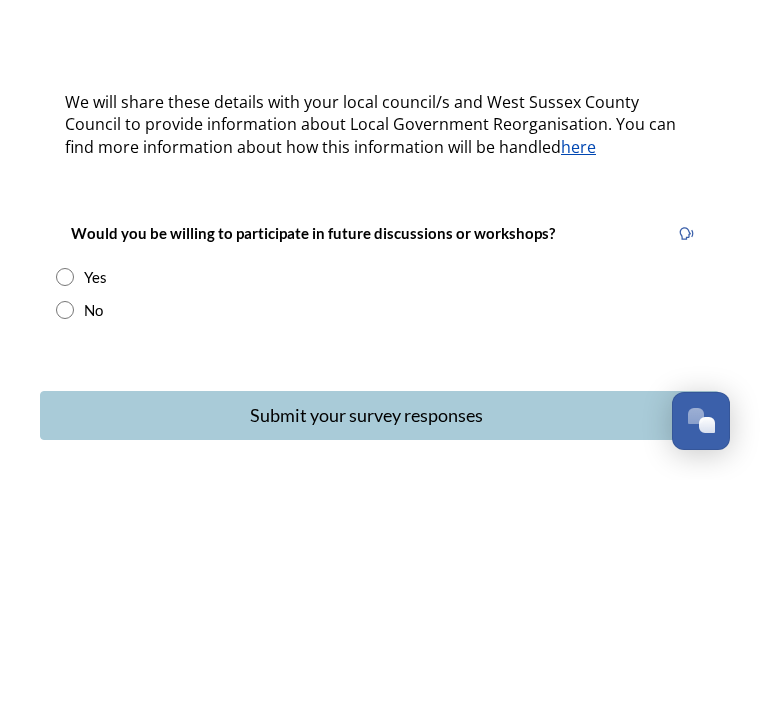 type on "[EMAIL]" 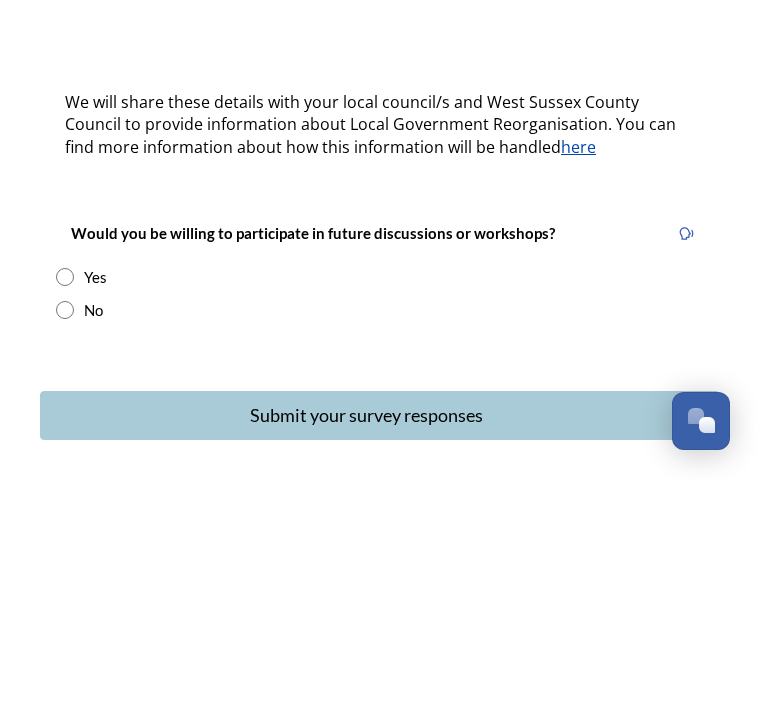 radio on "true" 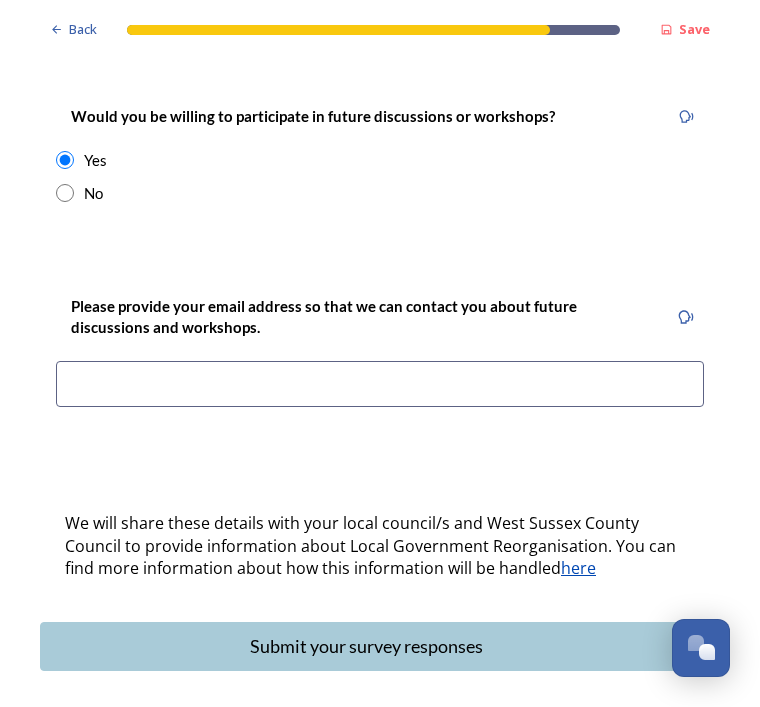 scroll, scrollTop: 797, scrollLeft: 0, axis: vertical 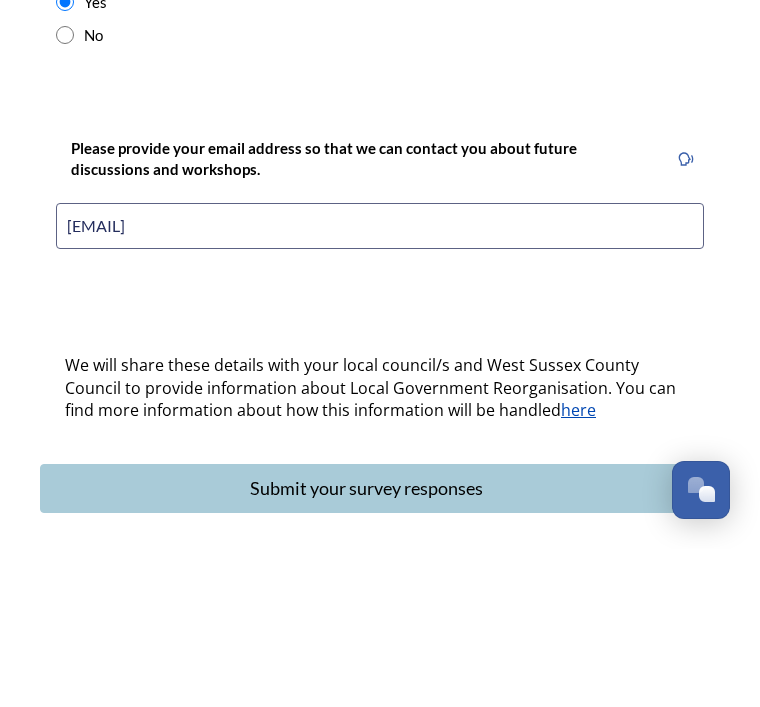 type on "[EMAIL]" 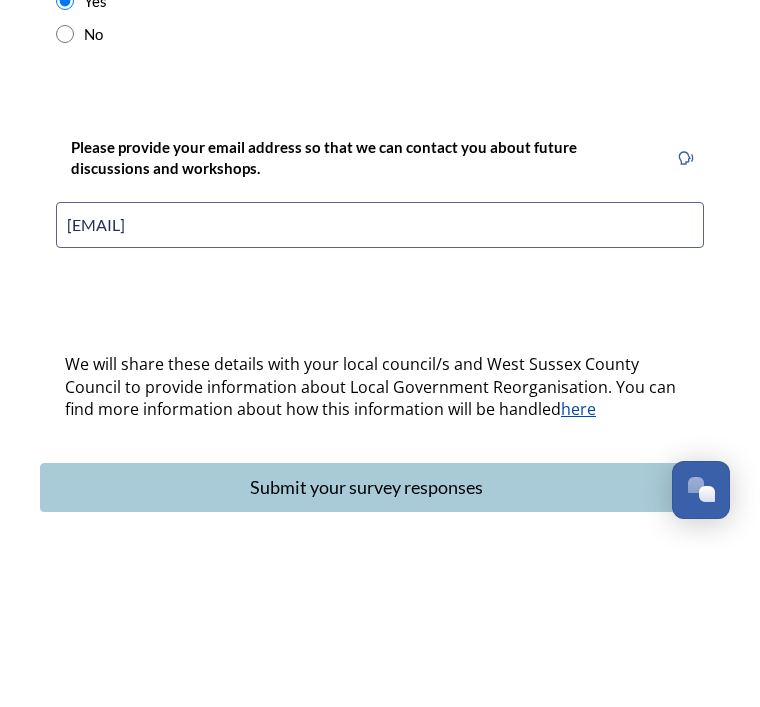 scroll, scrollTop: 797, scrollLeft: 0, axis: vertical 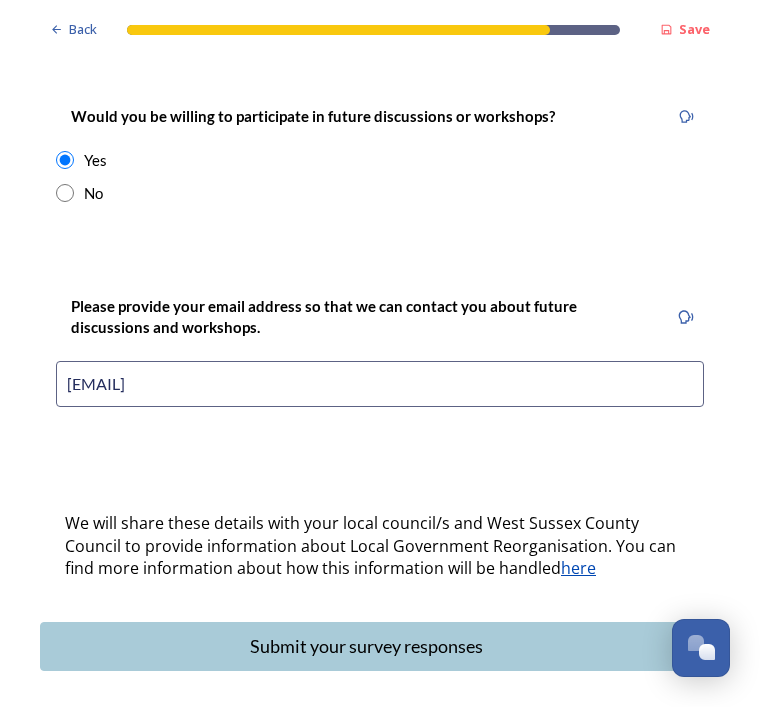 click on "Submit your survey responses" at bounding box center [380, 646] 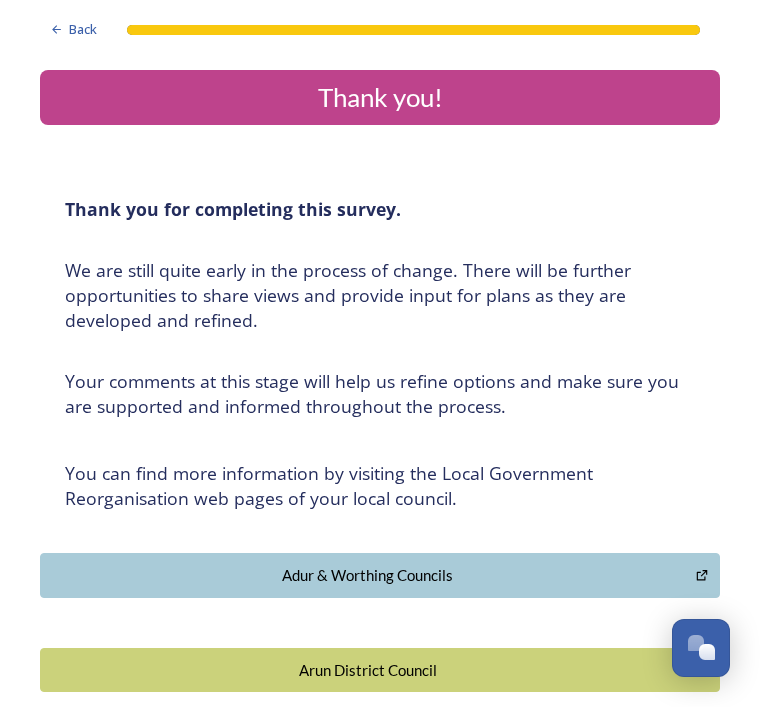 scroll, scrollTop: 0, scrollLeft: 0, axis: both 